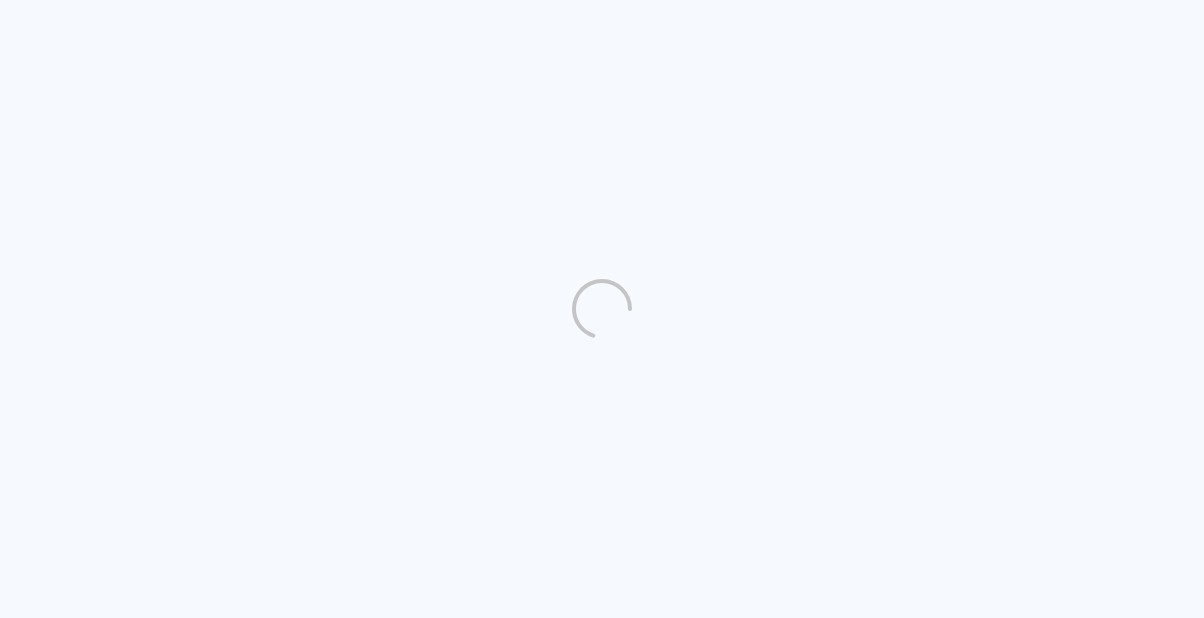 scroll, scrollTop: 0, scrollLeft: 0, axis: both 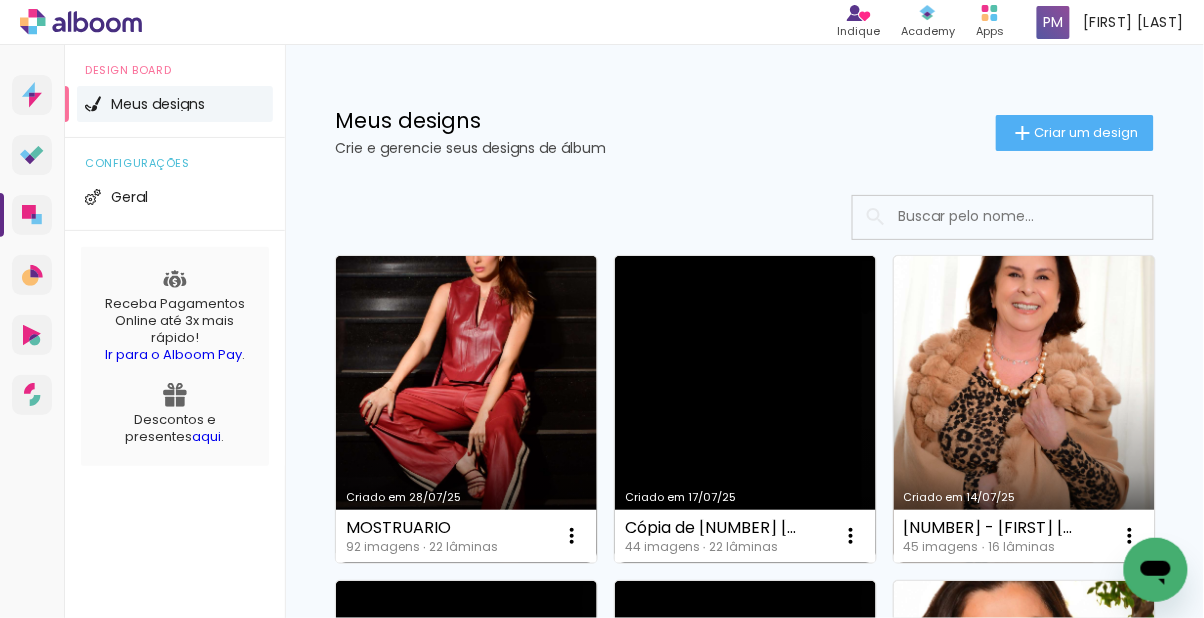click on "Criar um design" 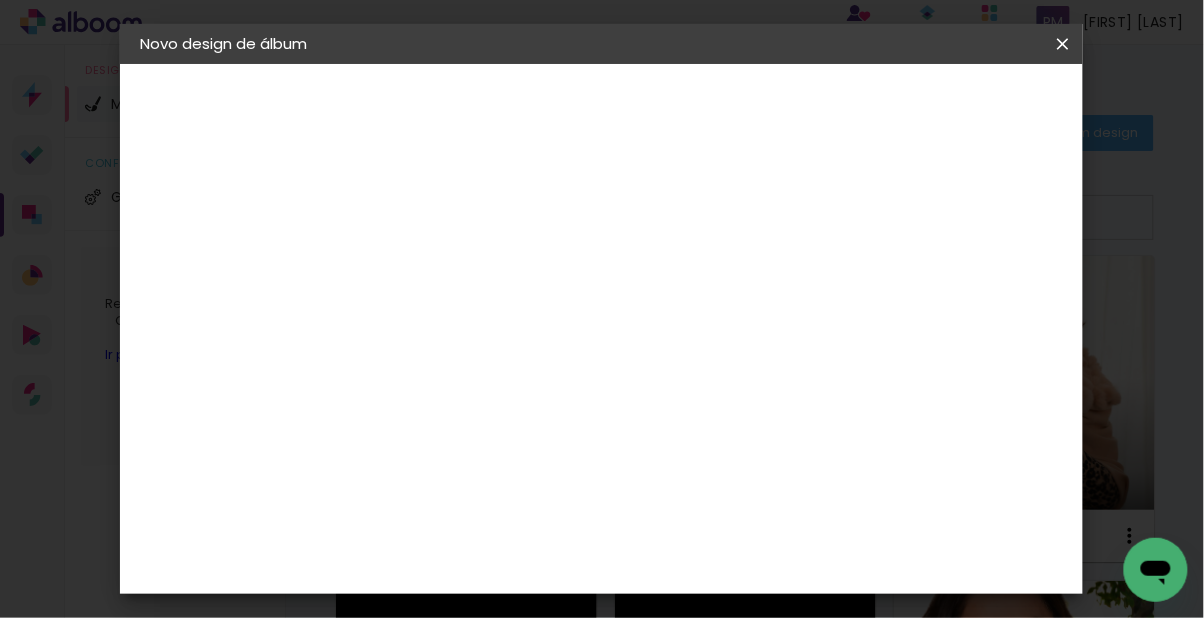 click at bounding box center [467, 268] 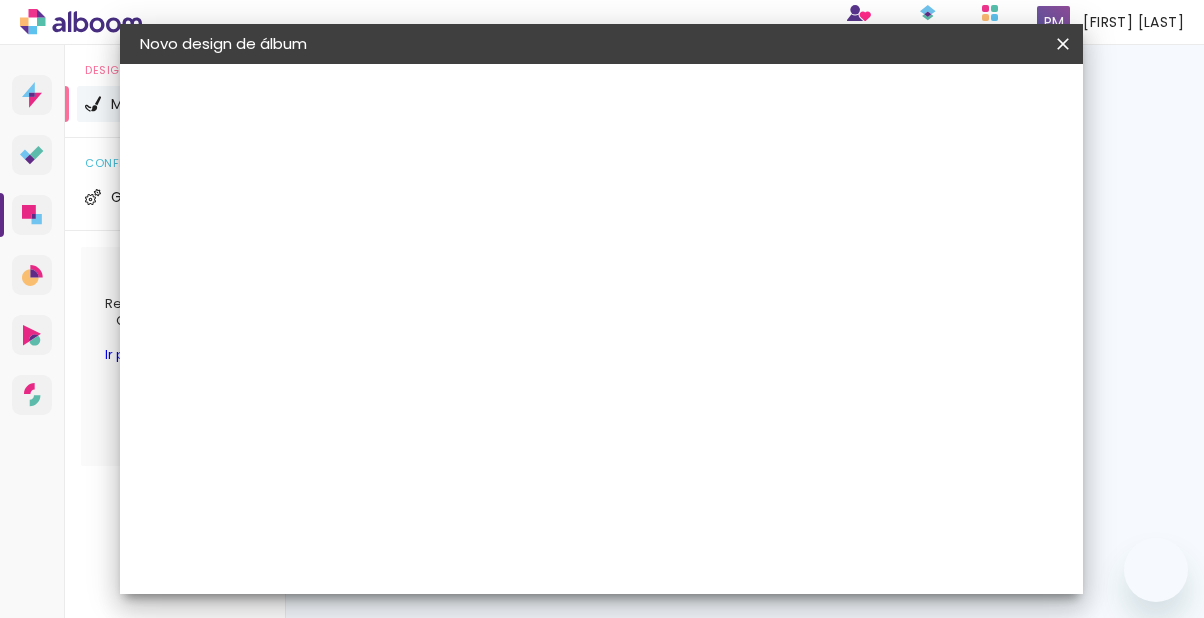 scroll, scrollTop: 0, scrollLeft: 0, axis: both 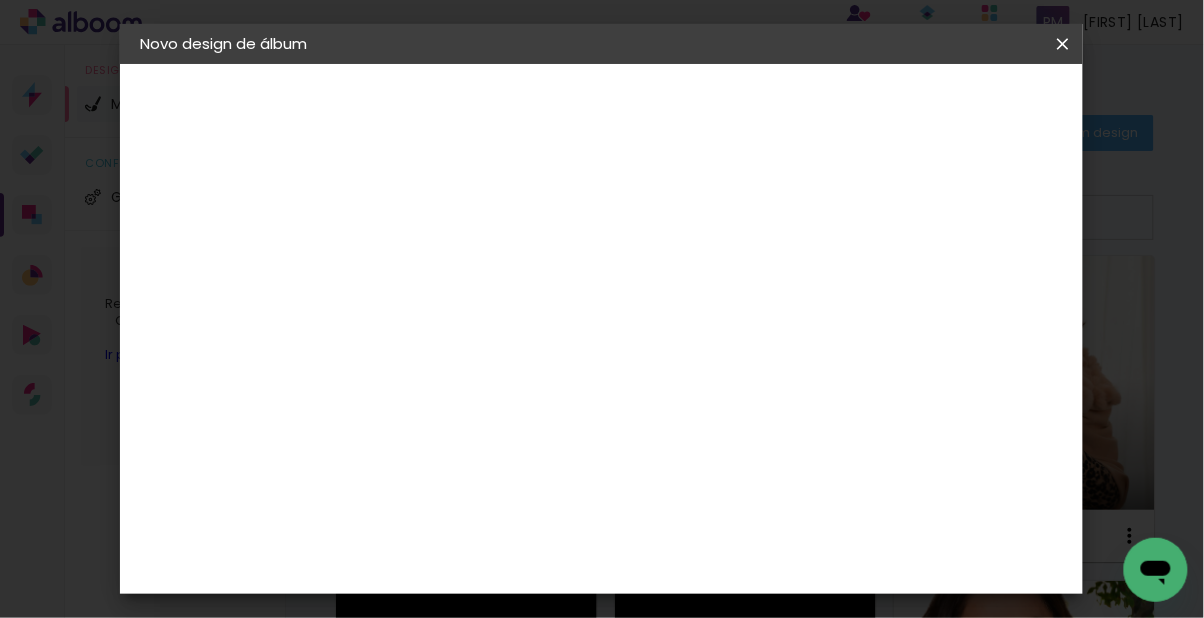 click at bounding box center (467, 268) 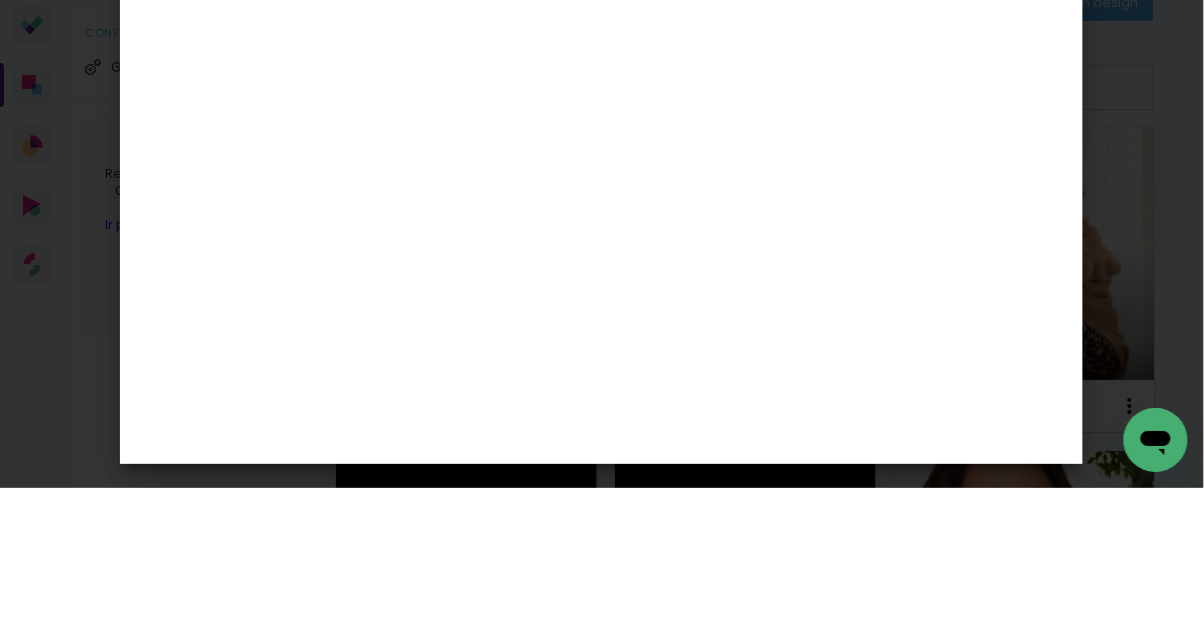 type on "3119 - GABRIELLE - SLIMBOOK 50 FOTOS" 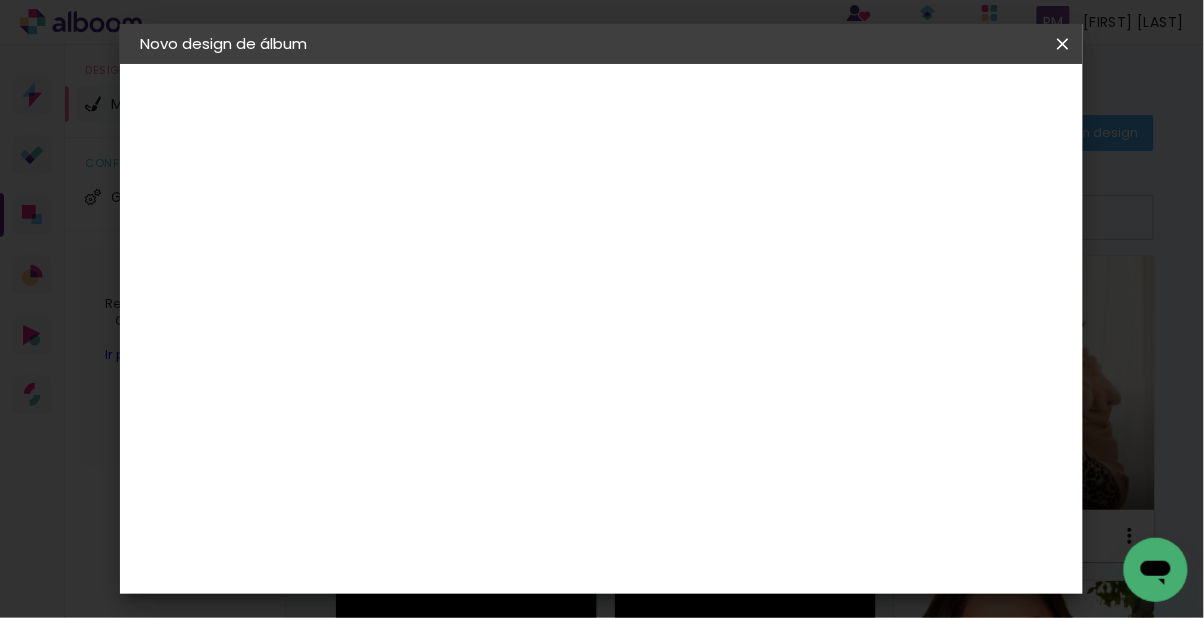 click on "Avançar" at bounding box center [0, 0] 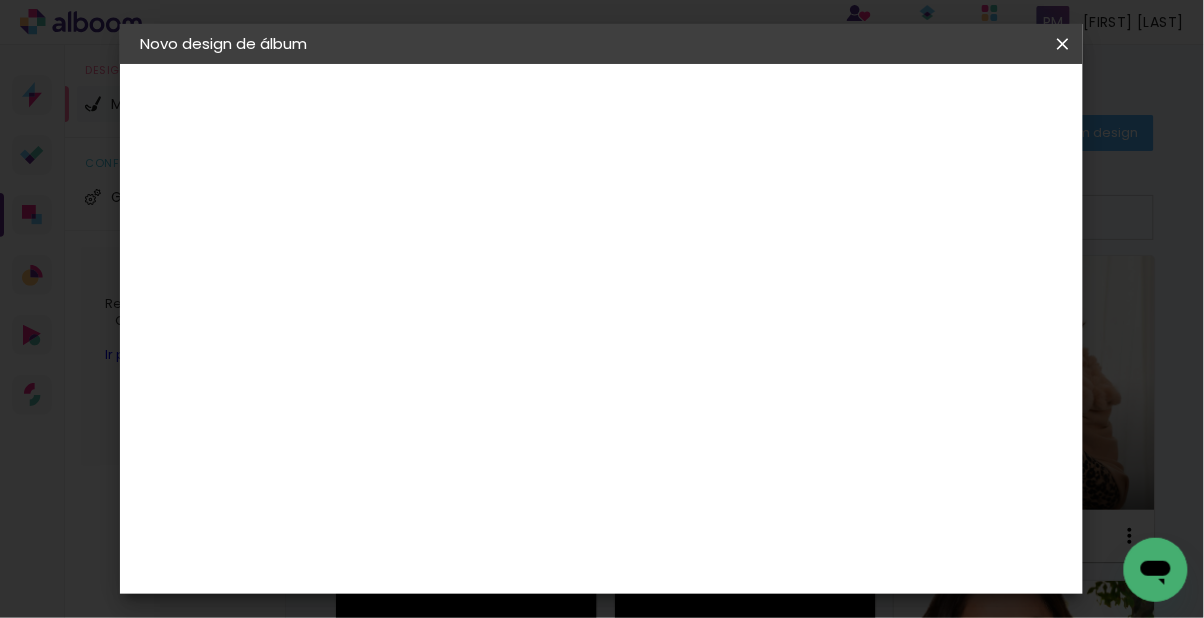 scroll, scrollTop: 0, scrollLeft: 0, axis: both 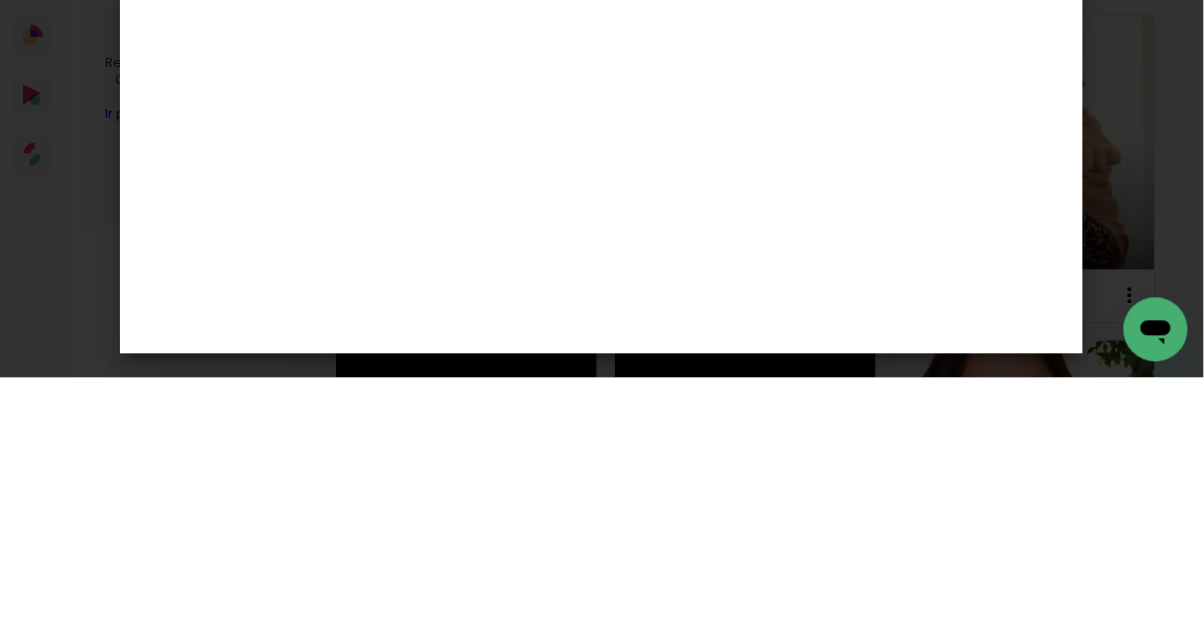 type on "foto 15" 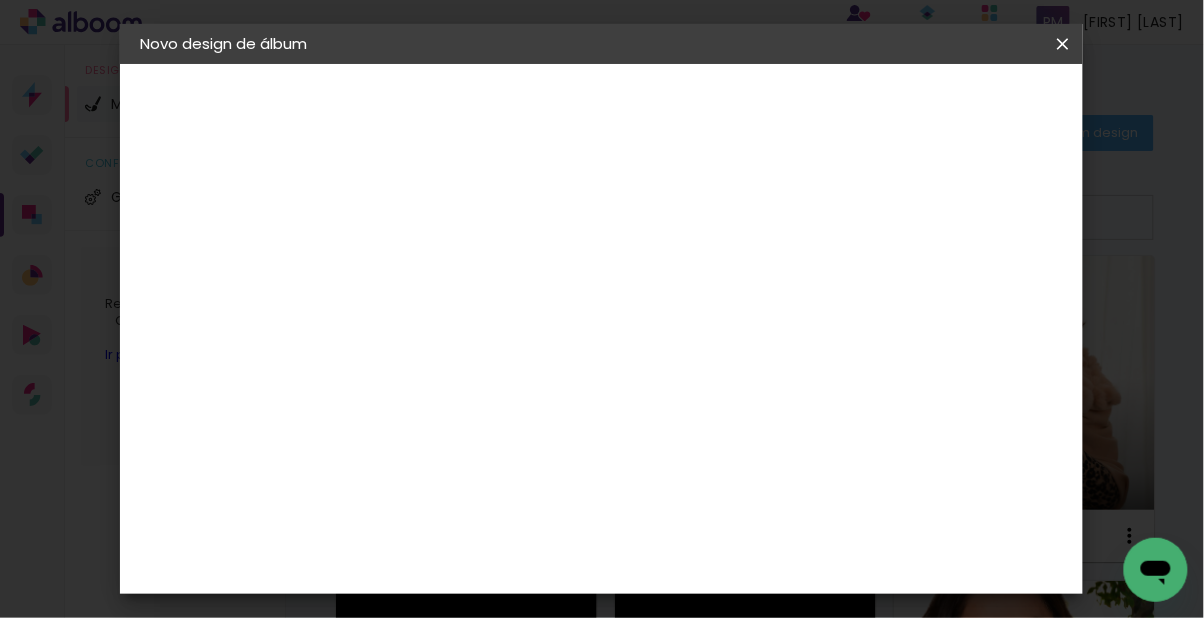 click on "Avançar" at bounding box center [0, 0] 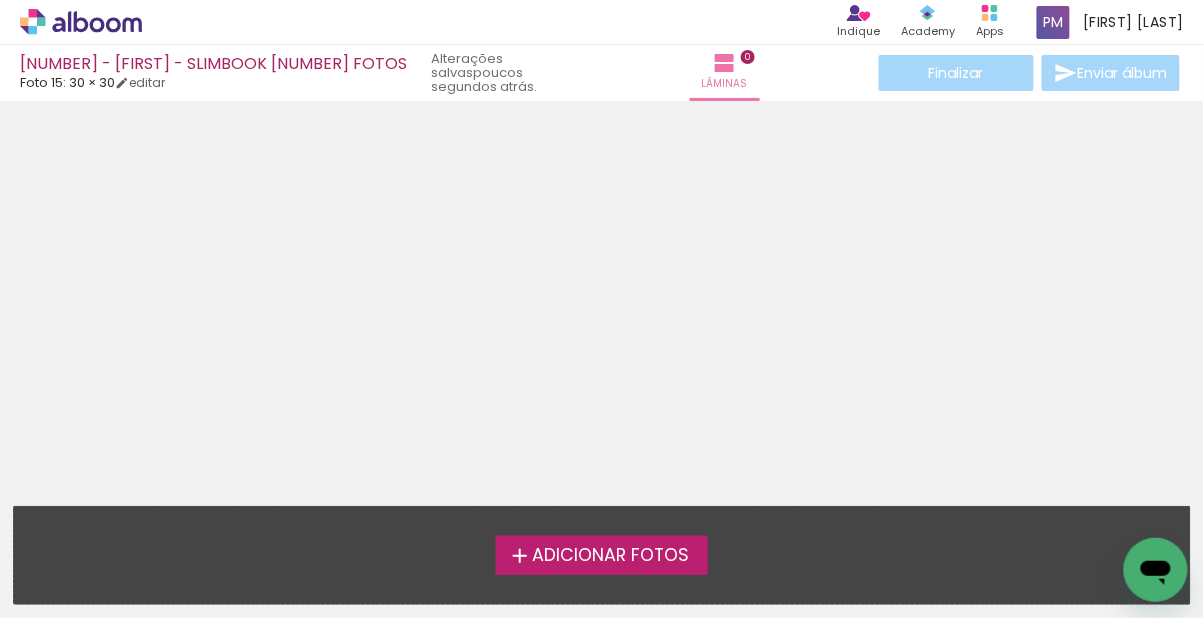 click on "Adicionar Fotos" at bounding box center [610, 556] 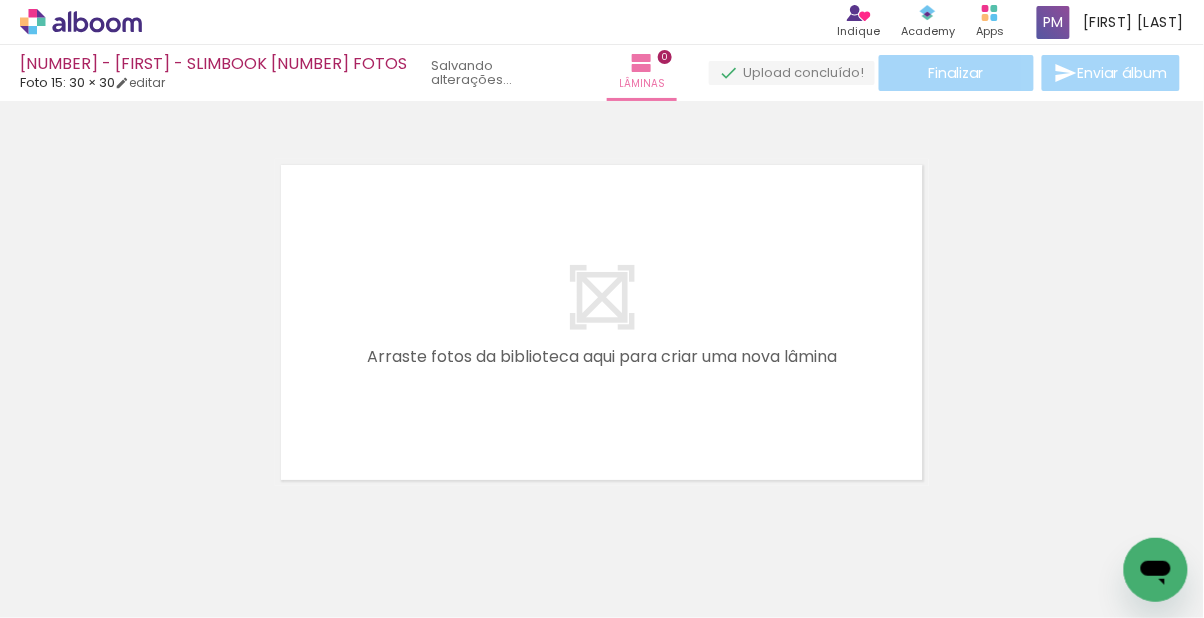 scroll, scrollTop: 0, scrollLeft: 0, axis: both 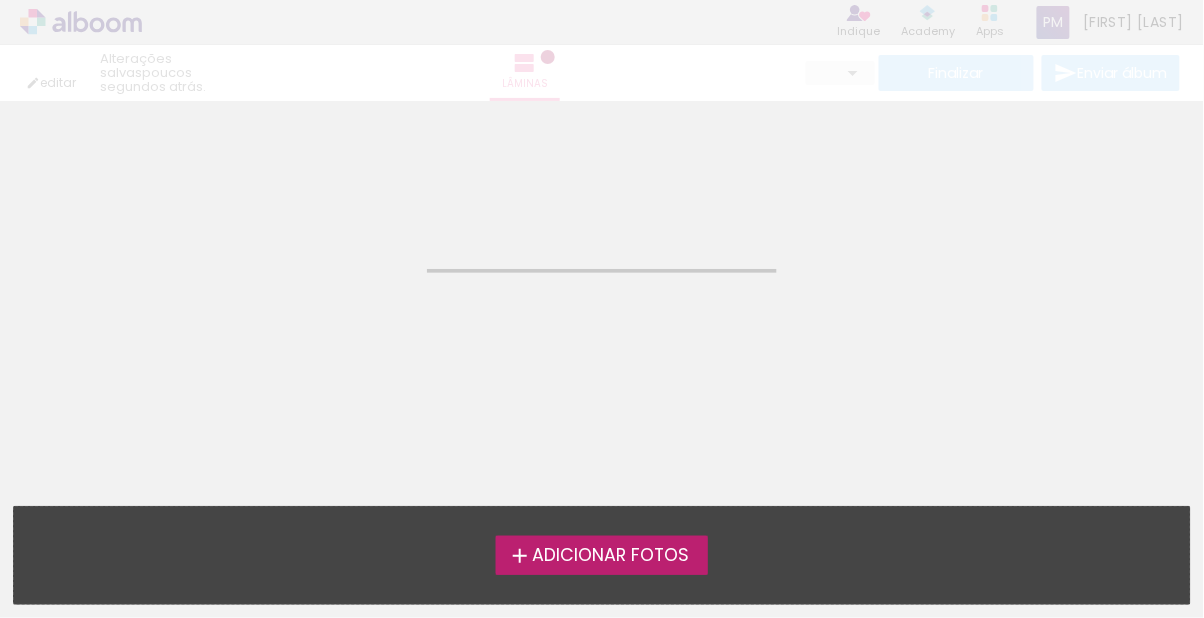 click on "Confirmar Cancelar" 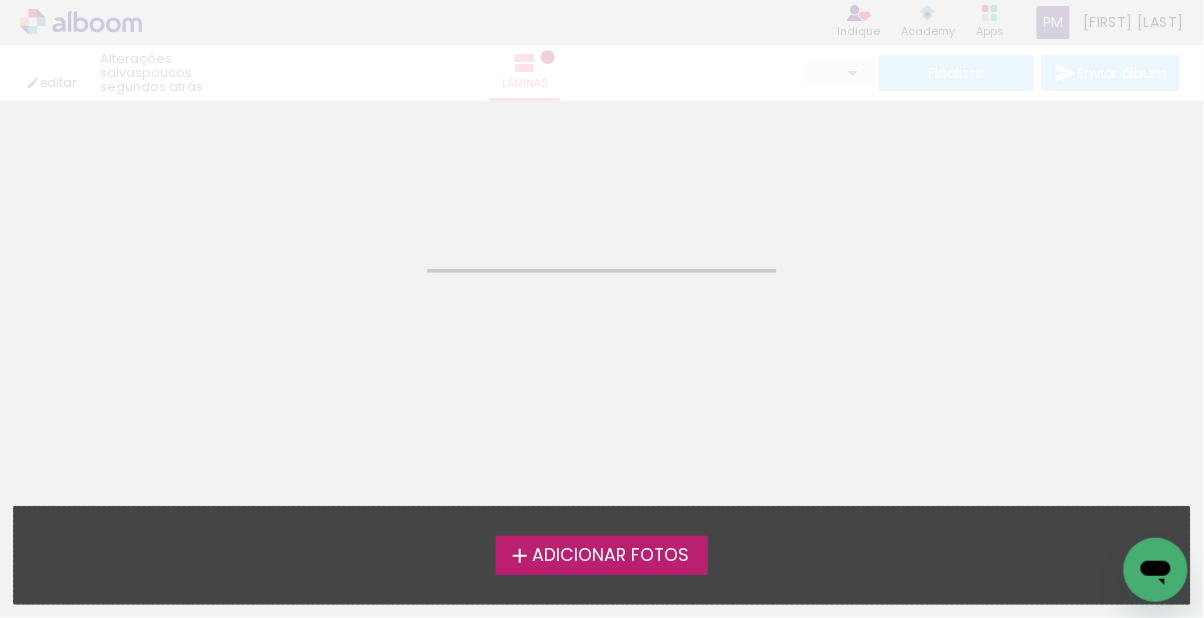 scroll, scrollTop: 0, scrollLeft: 0, axis: both 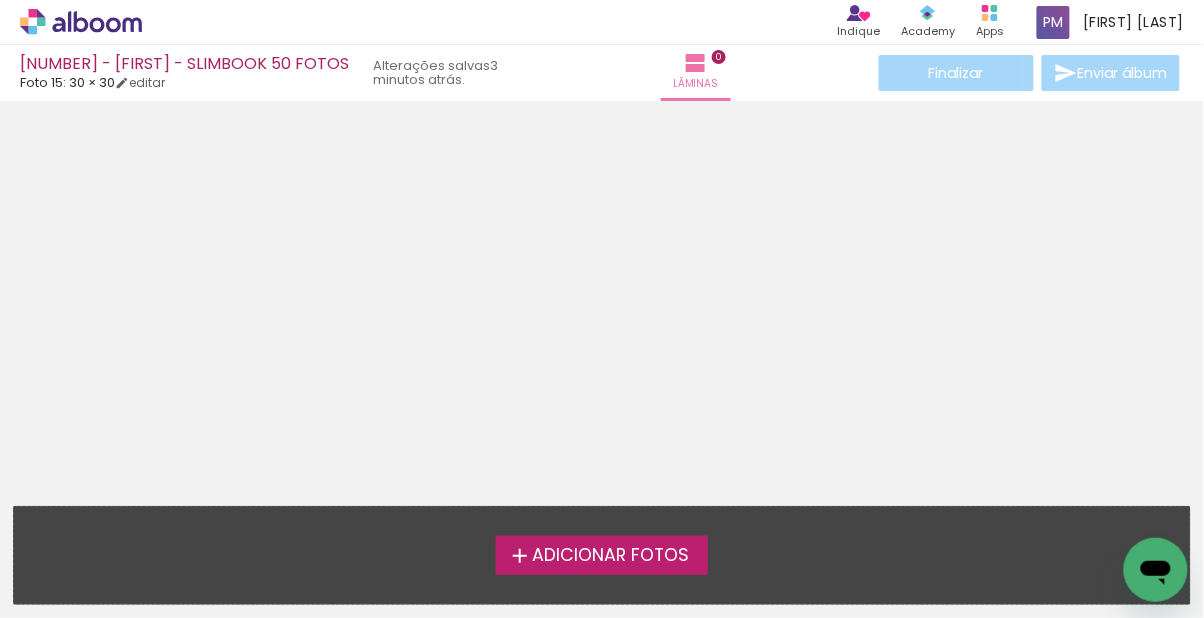 click on "Adicionar Fotos" at bounding box center (610, 556) 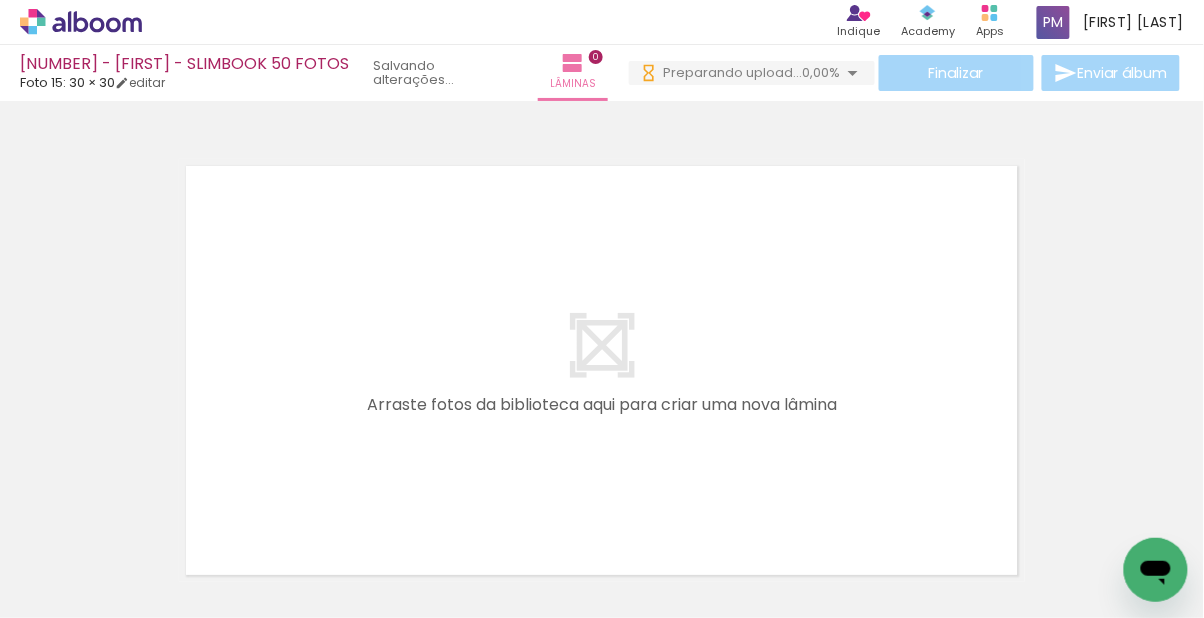 scroll, scrollTop: 0, scrollLeft: 0, axis: both 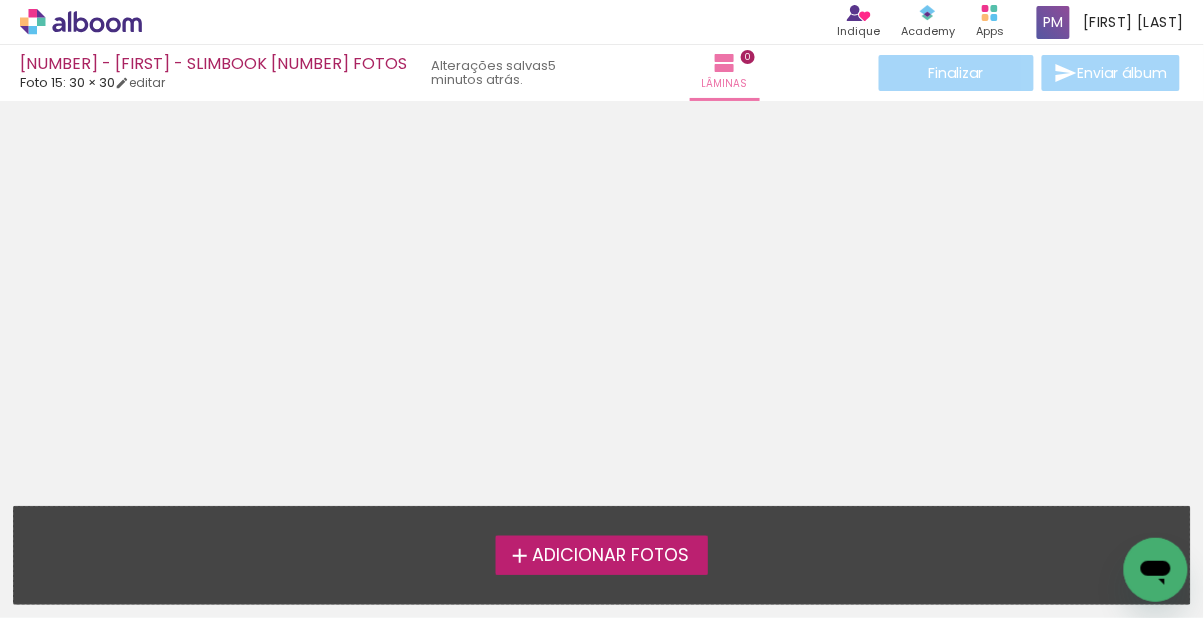 click on "Adicionar Fotos" at bounding box center [610, 556] 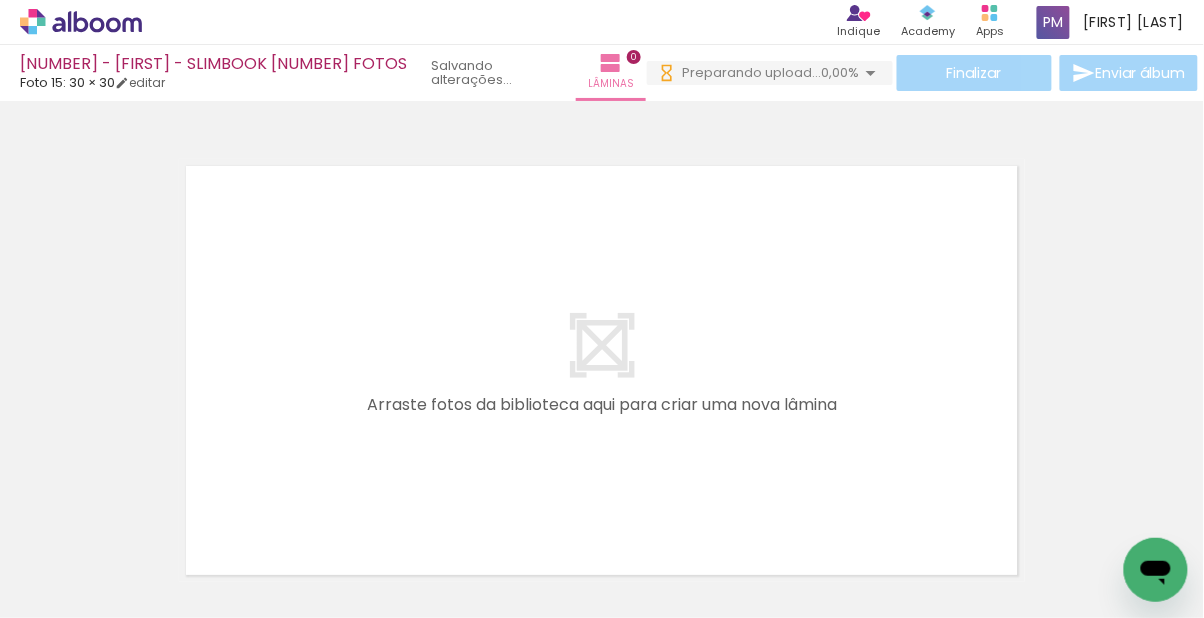 scroll, scrollTop: 0, scrollLeft: 0, axis: both 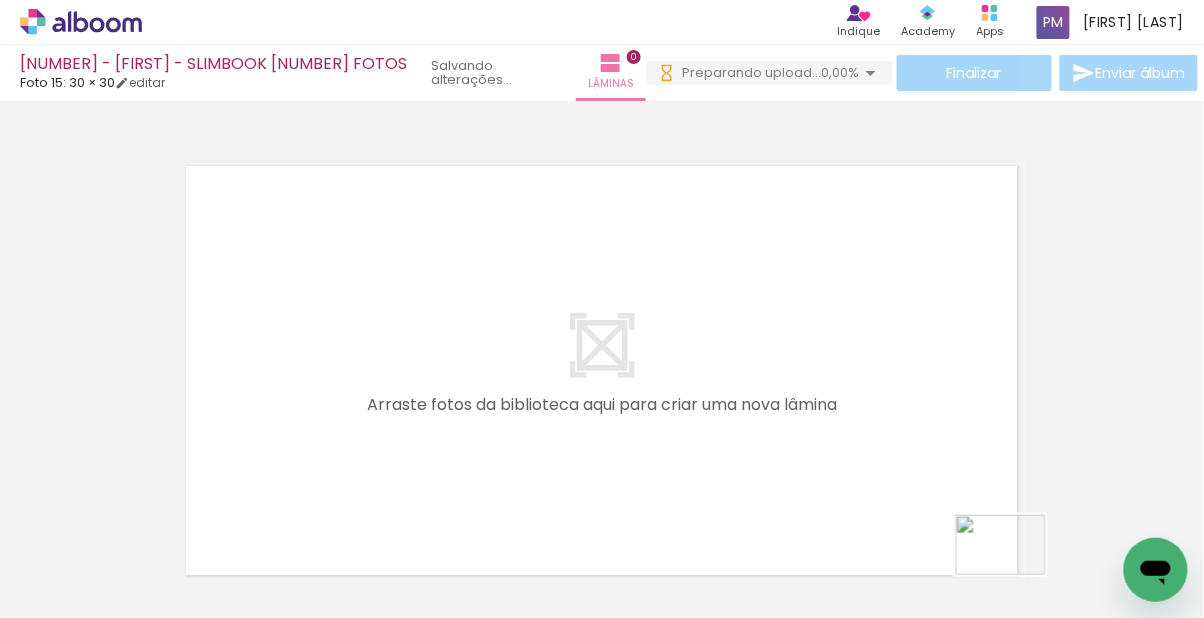 click at bounding box center [602, 345] 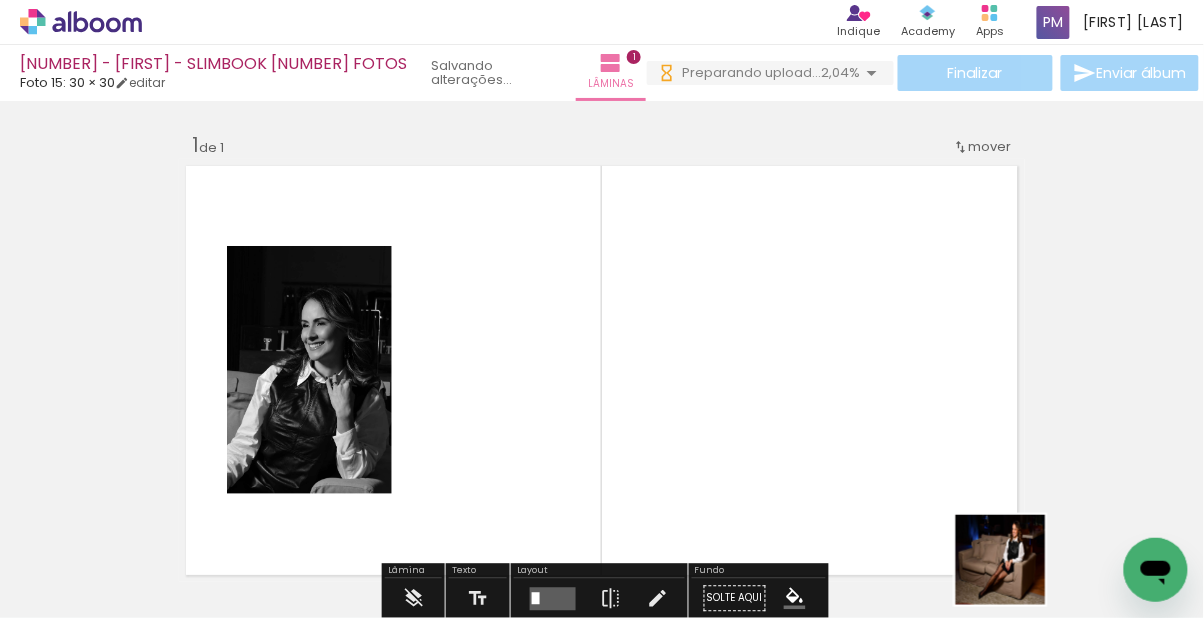 scroll, scrollTop: 0, scrollLeft: 0, axis: both 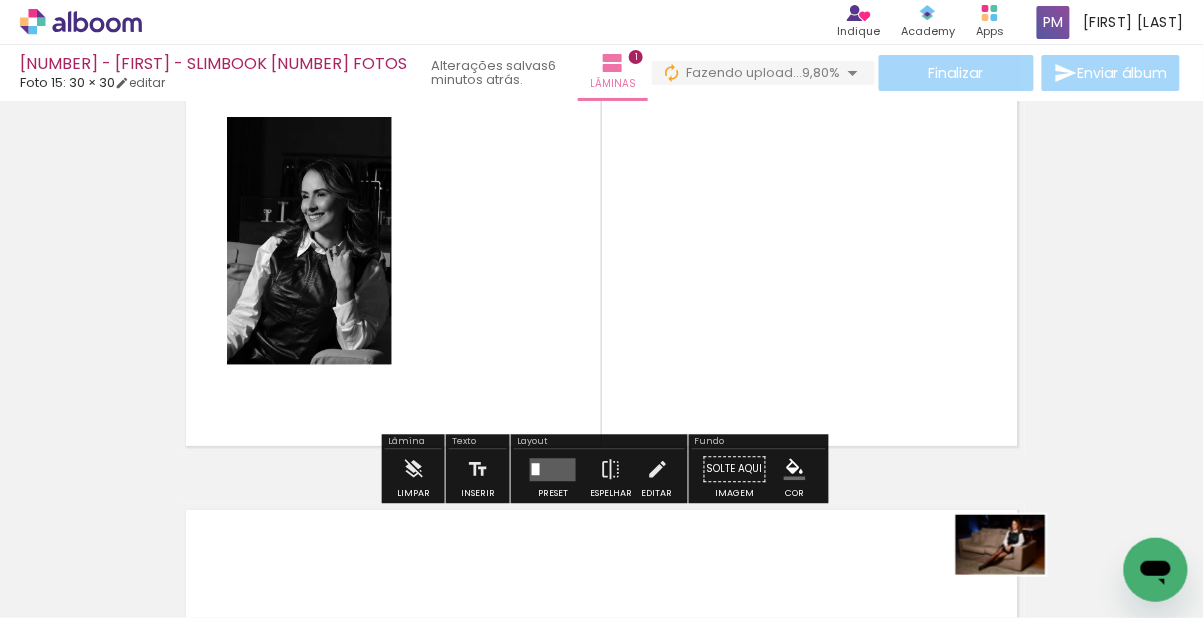 click at bounding box center (602, 241) 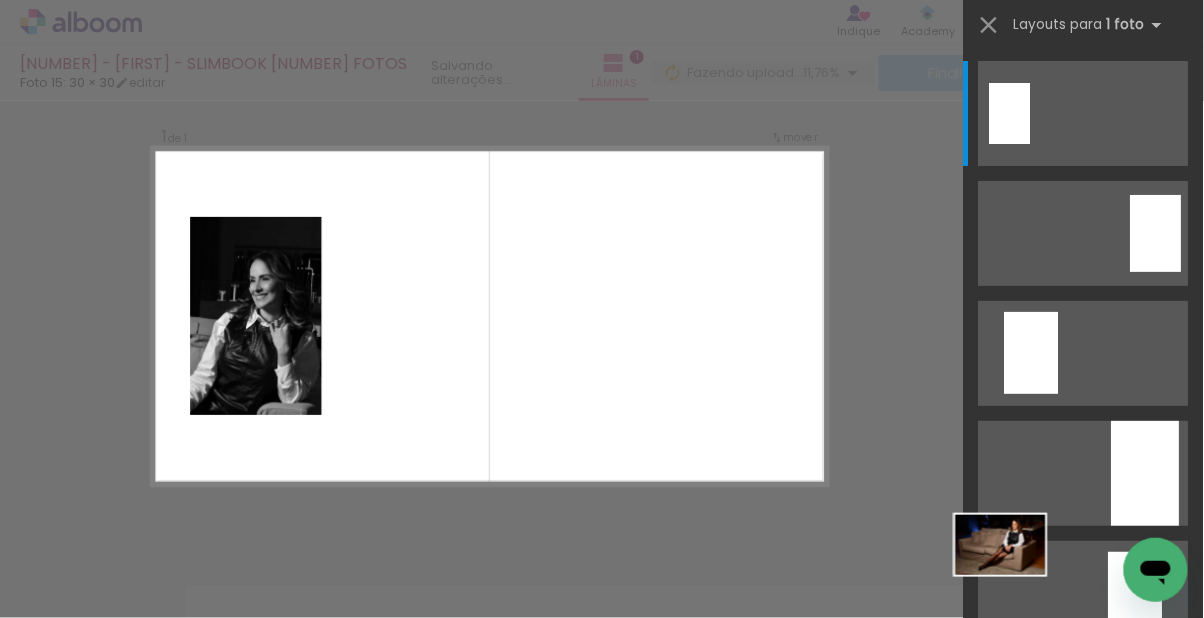 scroll, scrollTop: 25, scrollLeft: 0, axis: vertical 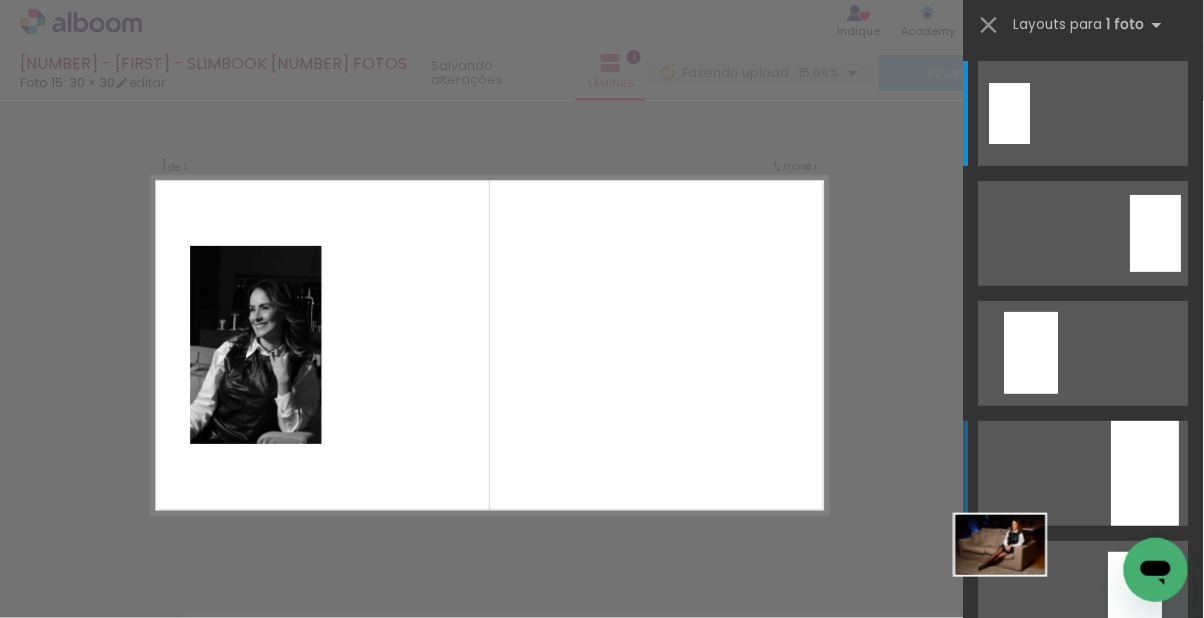 click at bounding box center [1146, 473] 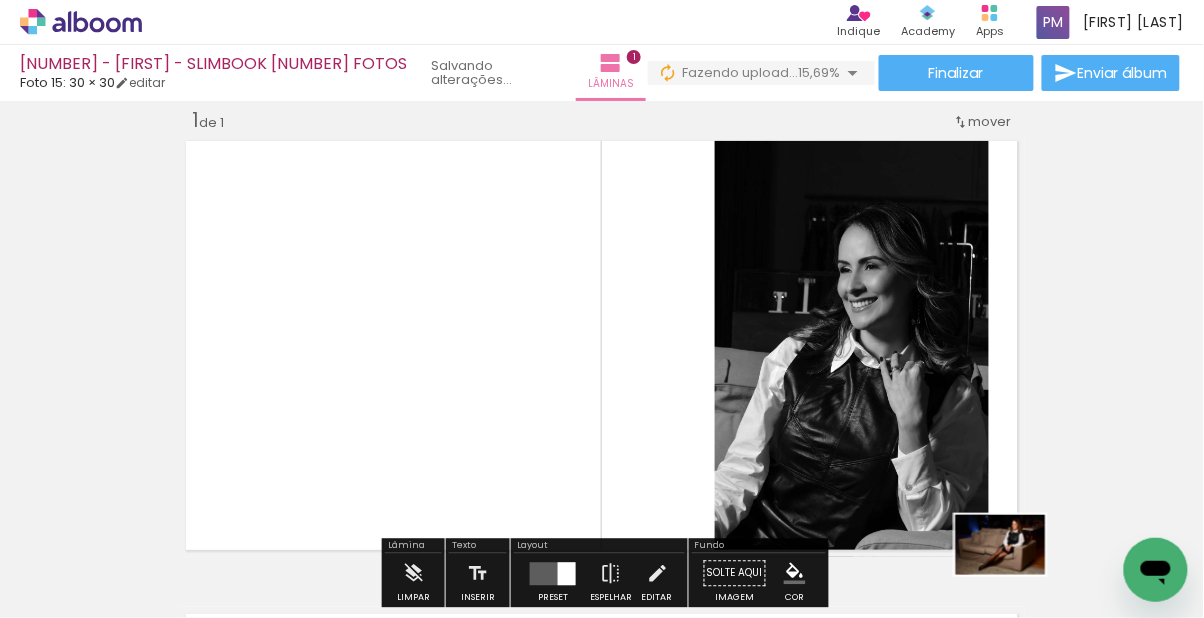 click on "Inserir lâmina 1  de 1" at bounding box center [602, 556] 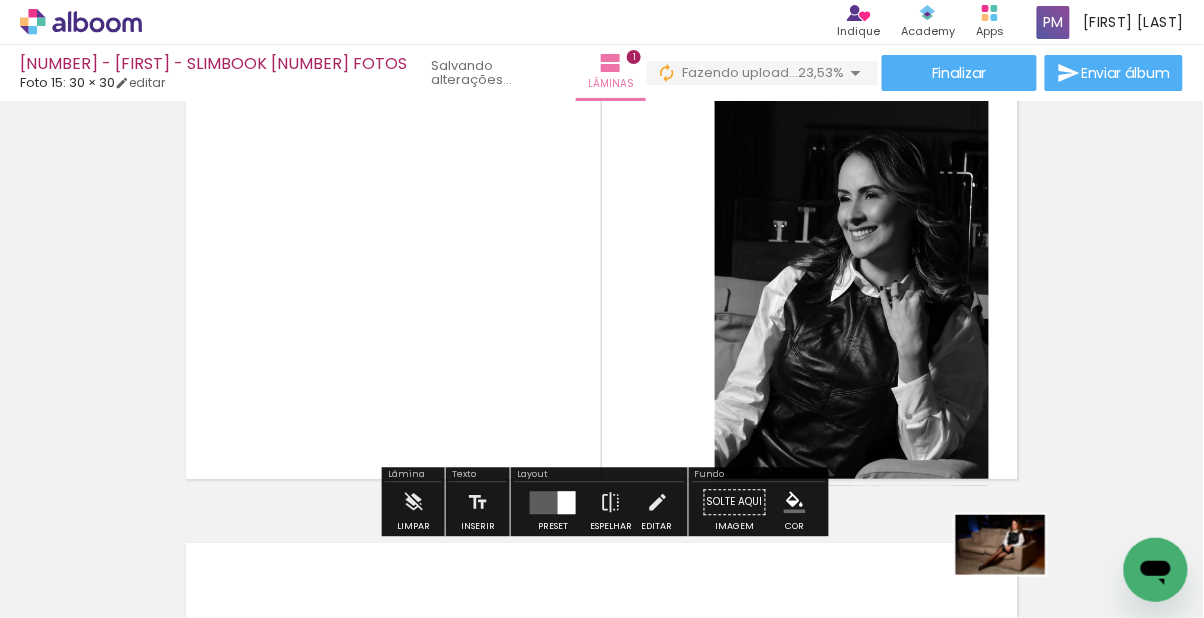 click at bounding box center [852, 274] 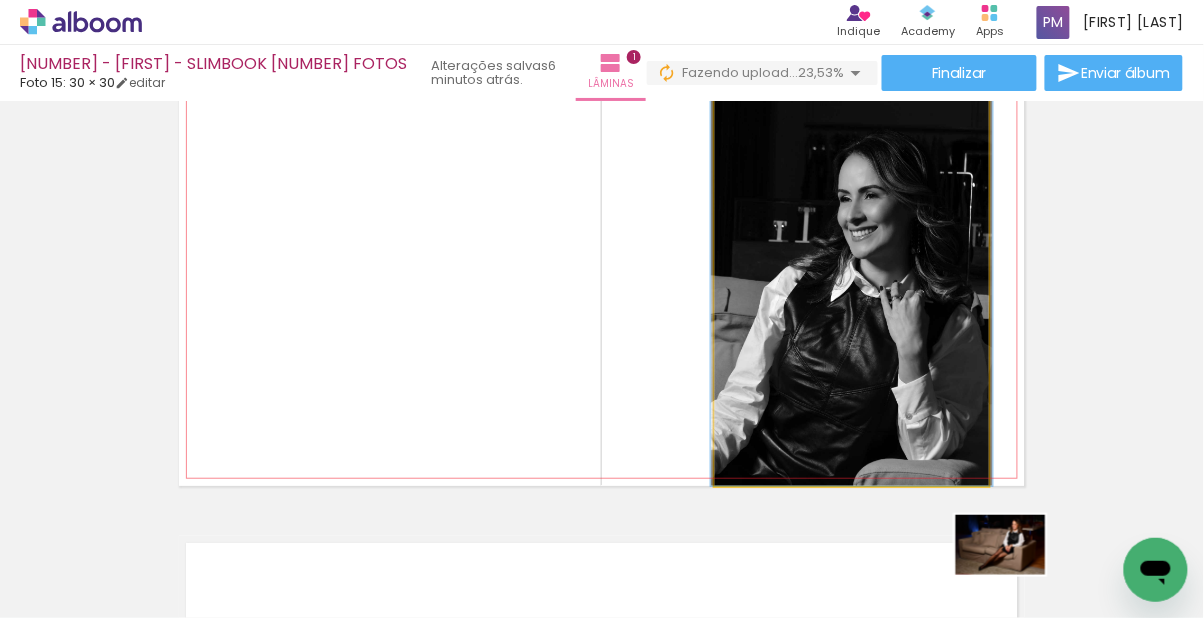 click at bounding box center (0, 0) 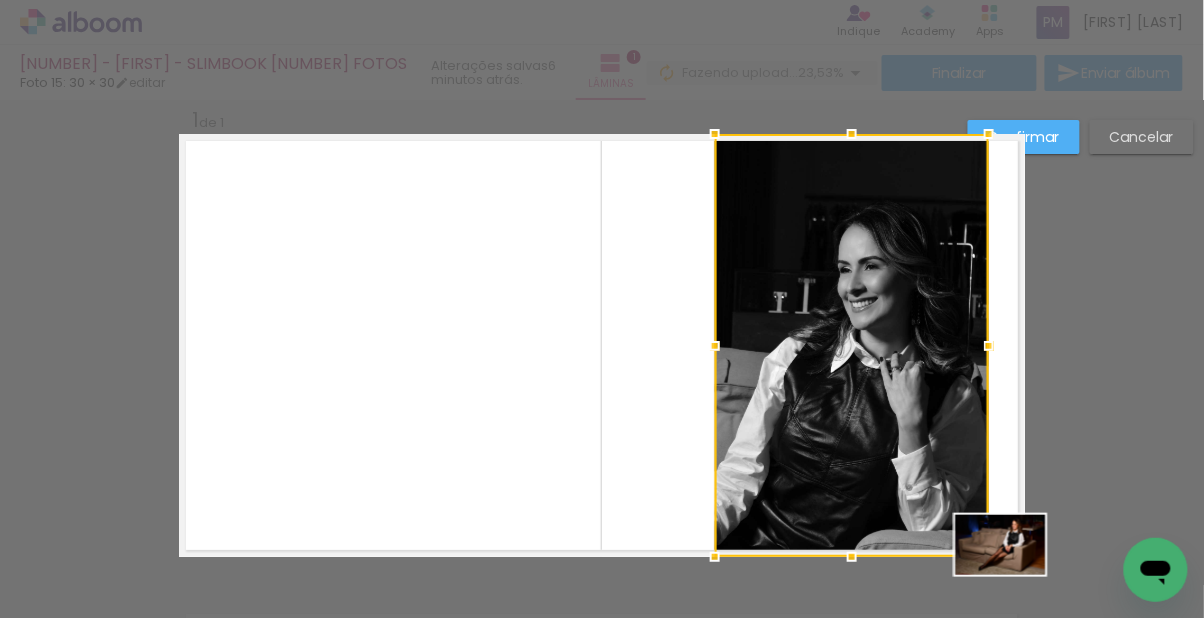 scroll, scrollTop: 25, scrollLeft: 0, axis: vertical 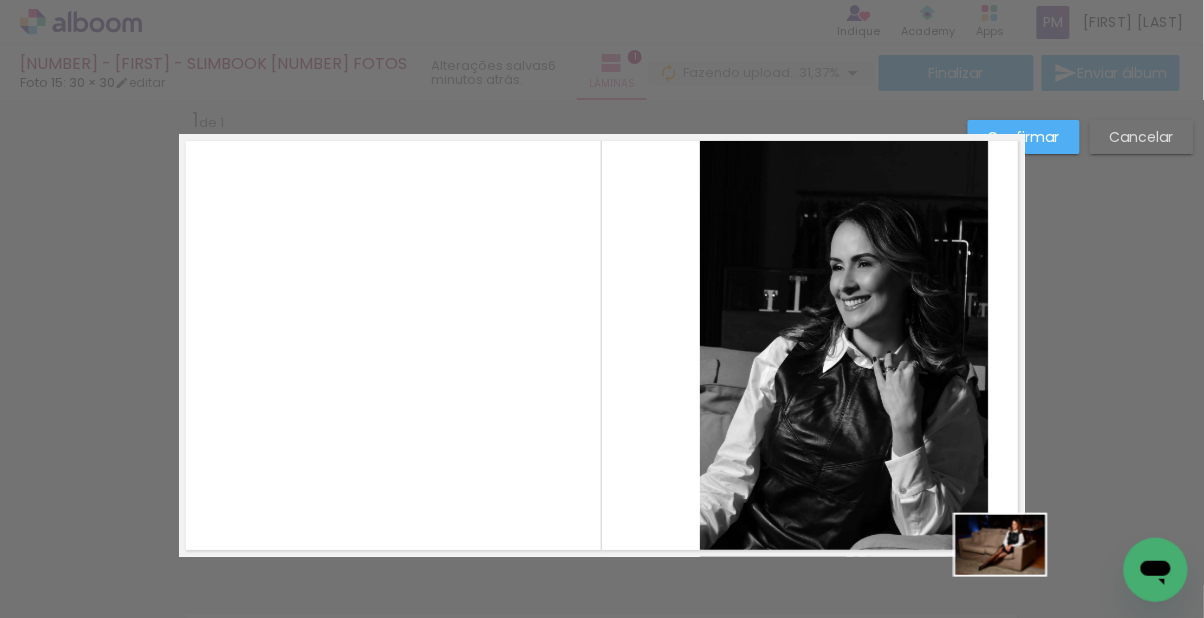 click at bounding box center (844, 345) 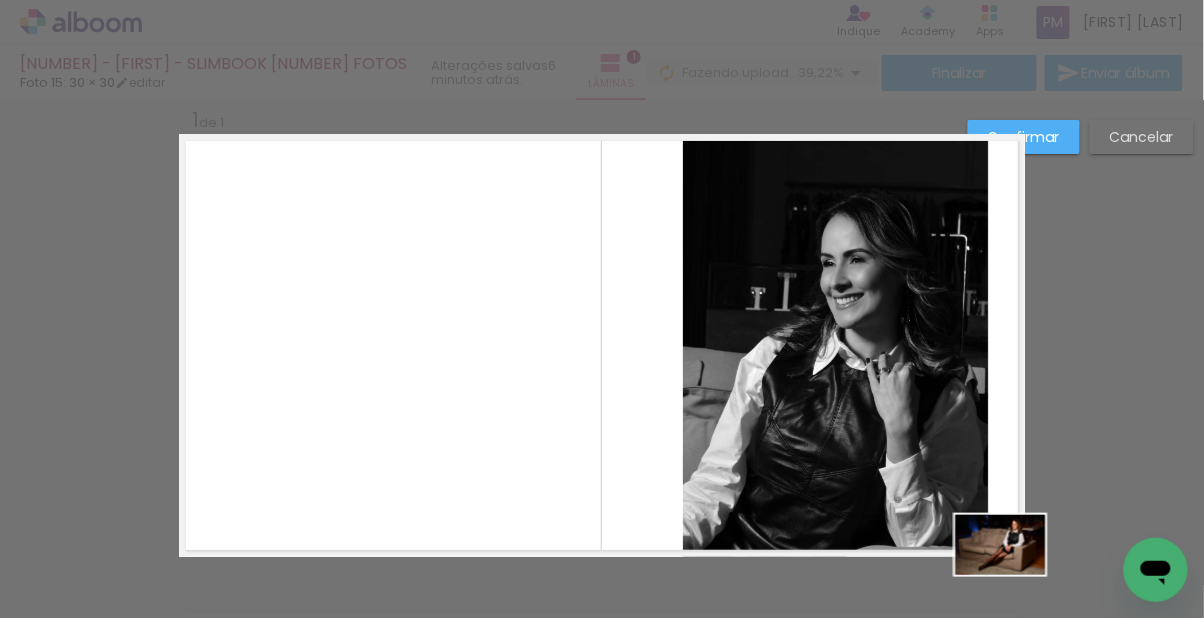 click at bounding box center [836, 345] 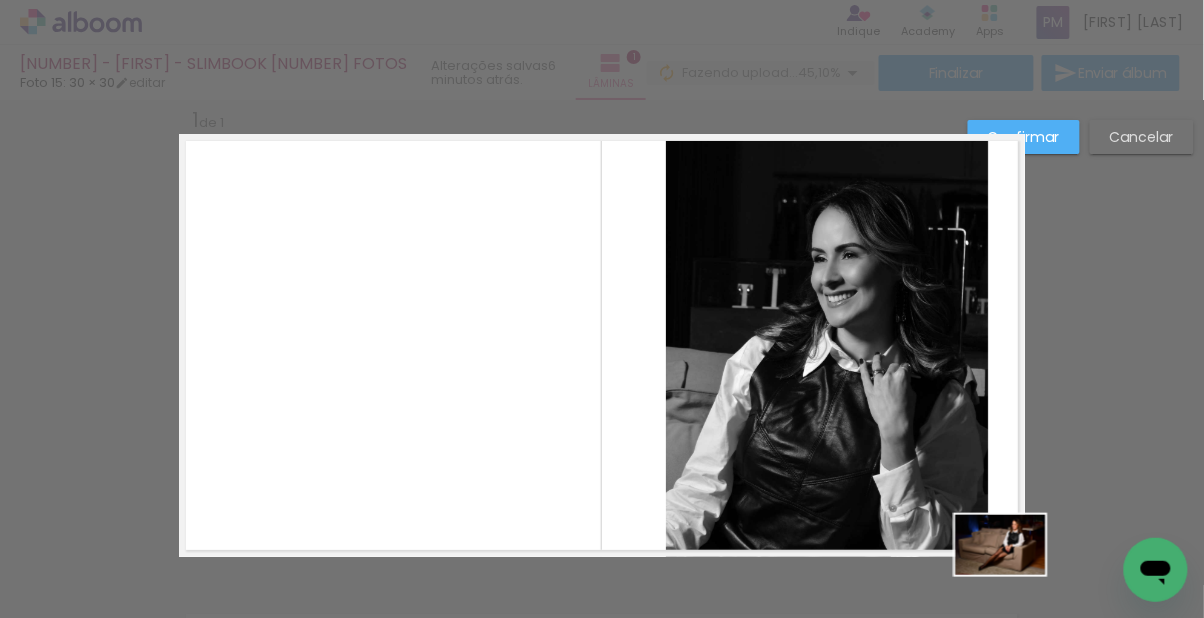 click at bounding box center (827, 345) 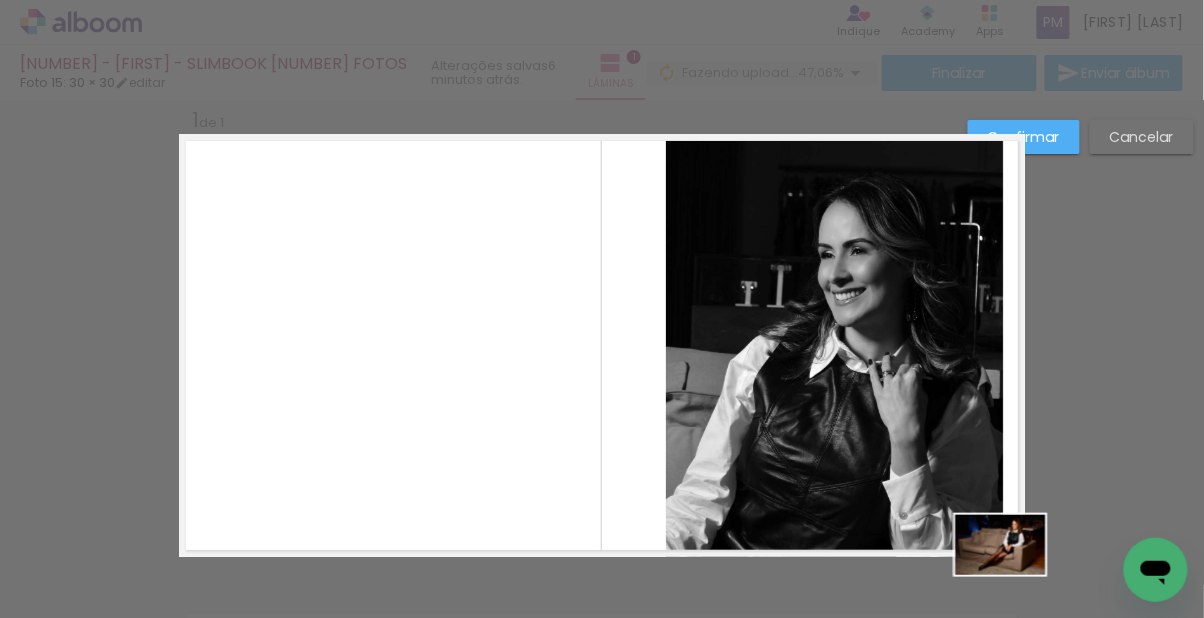 click at bounding box center [835, 345] 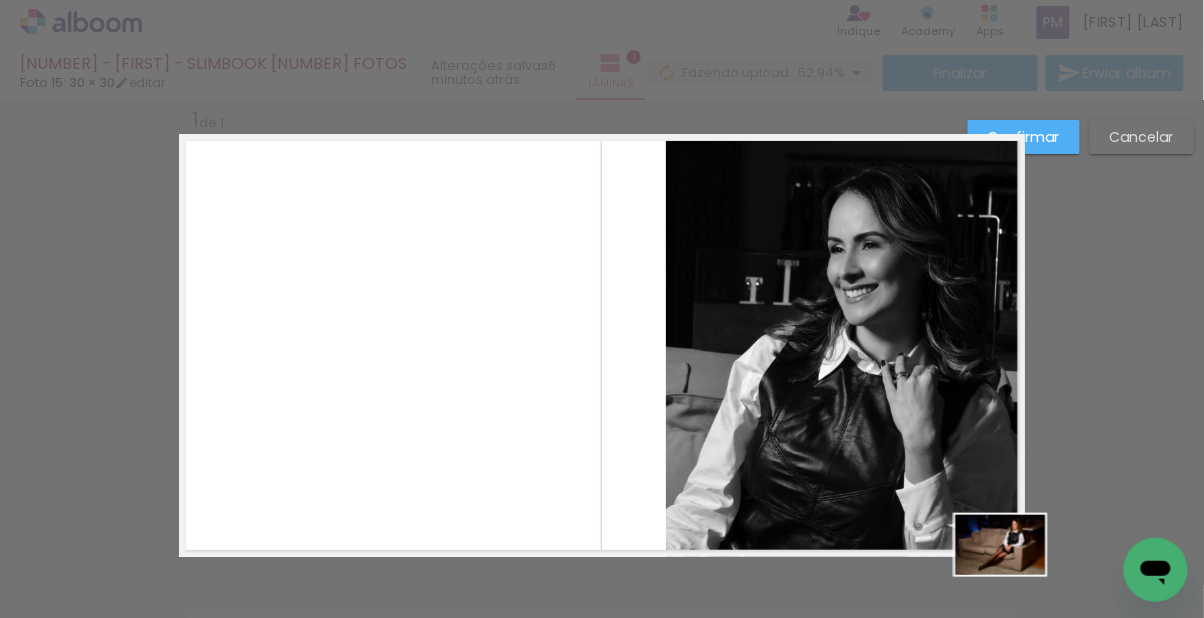 click at bounding box center (845, 345) 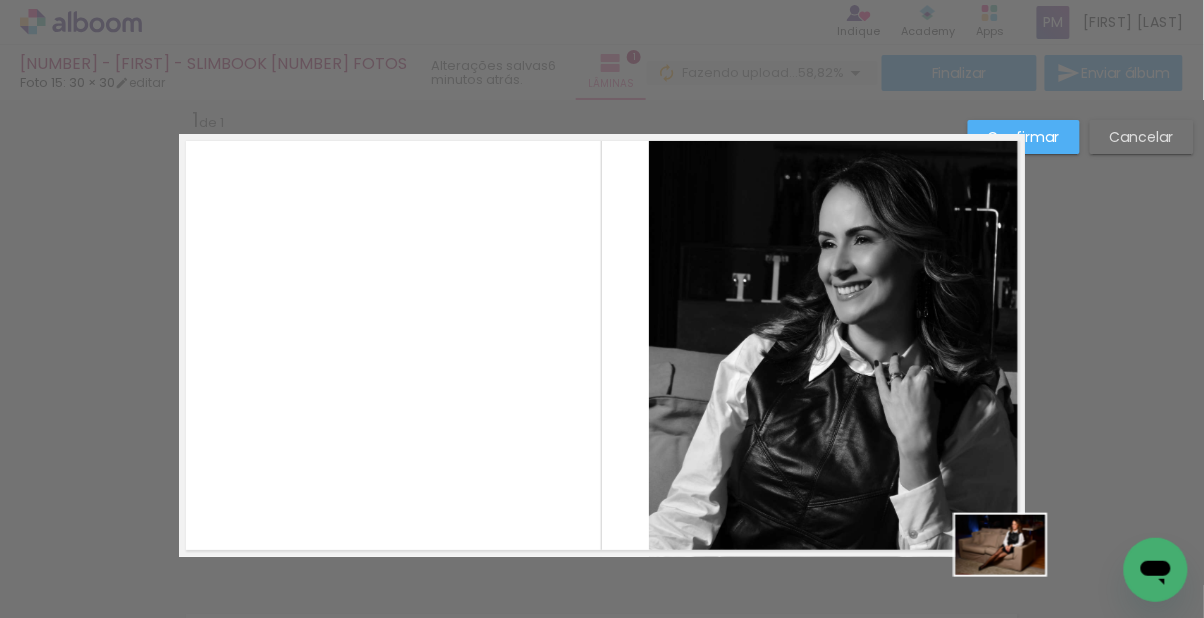 click at bounding box center (837, 345) 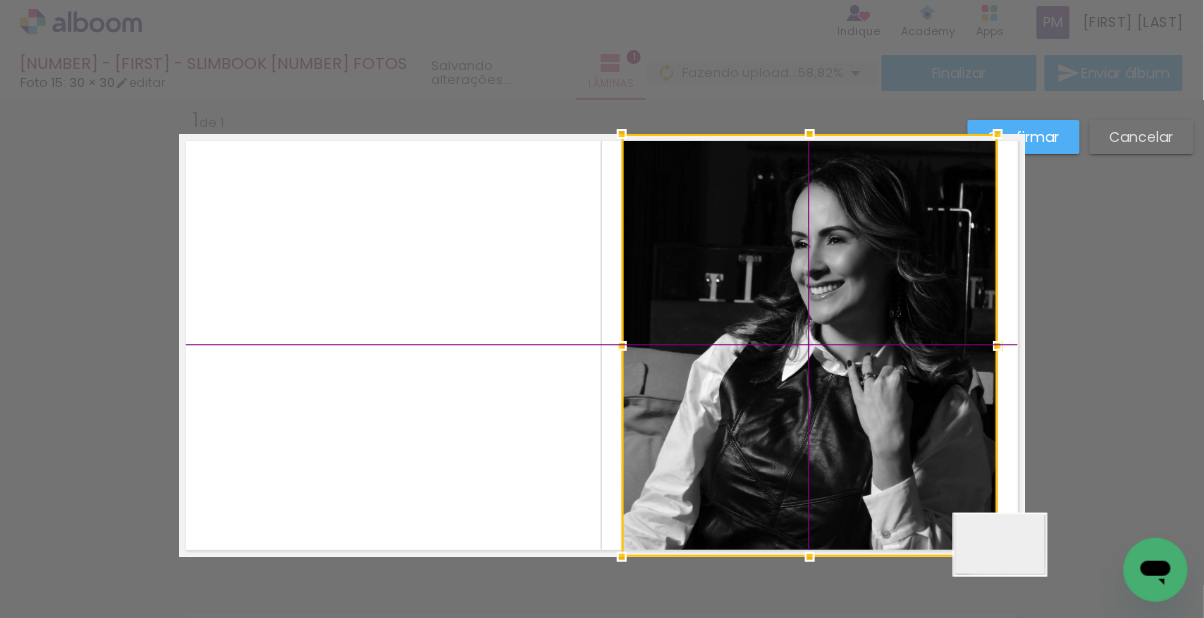 click at bounding box center (810, 345) 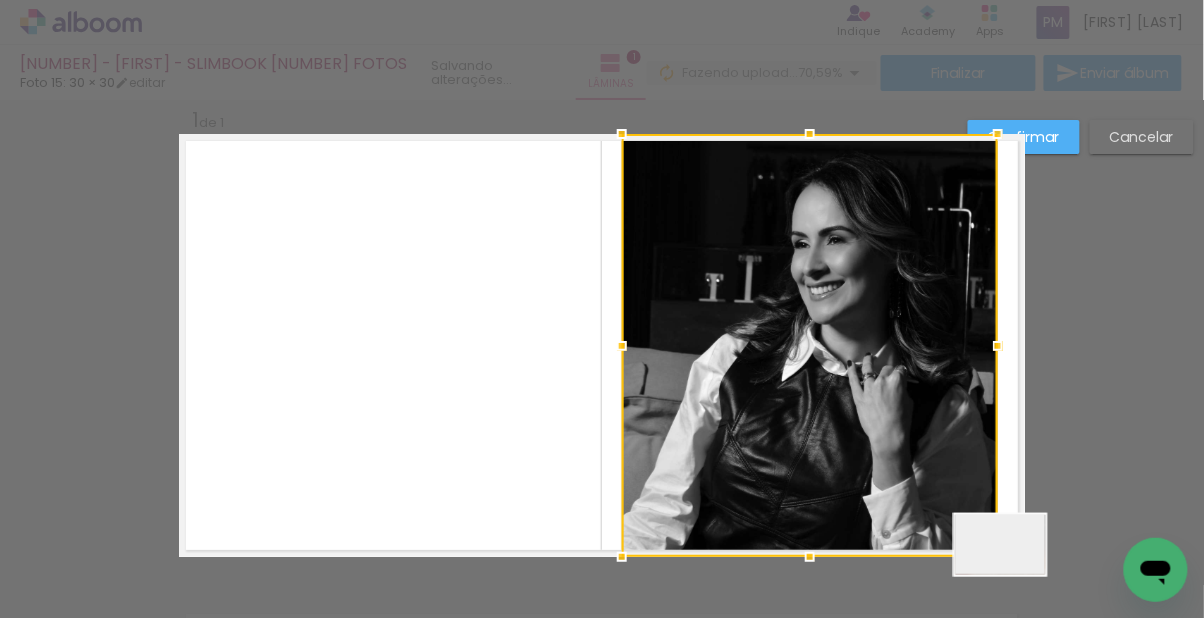 scroll, scrollTop: 0, scrollLeft: 0, axis: both 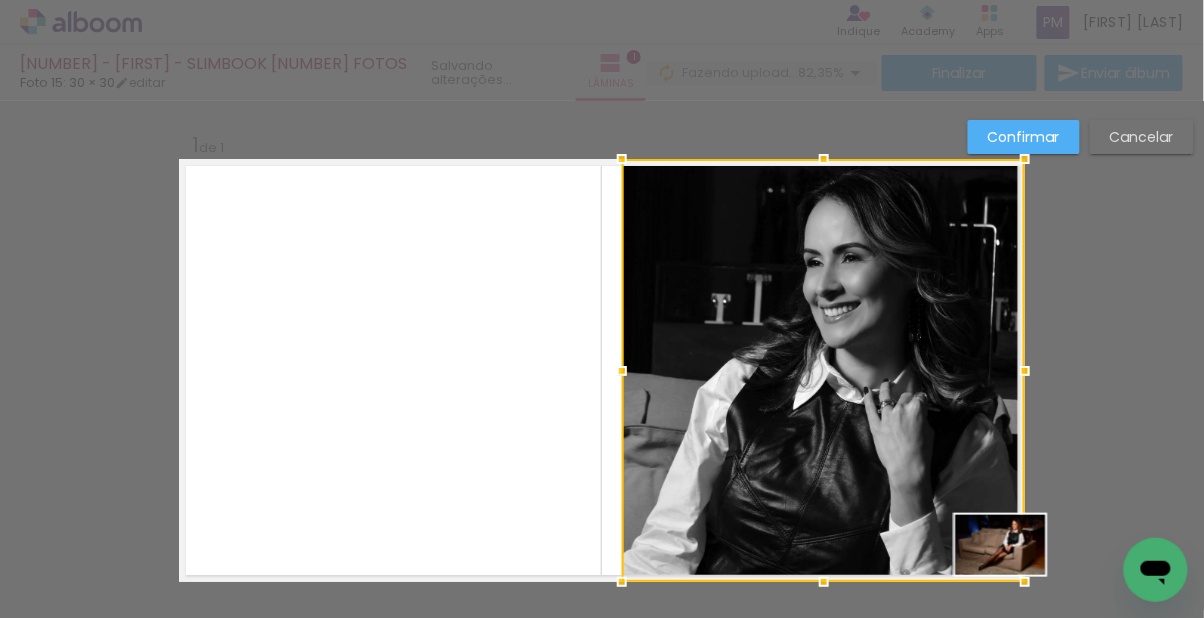 click at bounding box center [823, 370] 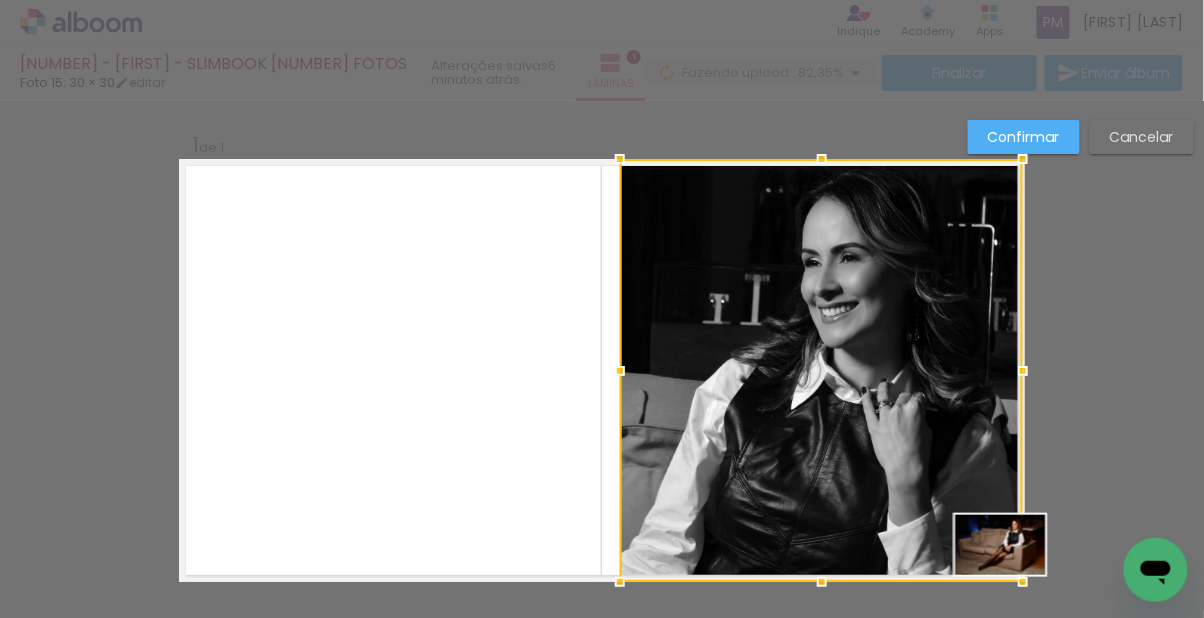 click at bounding box center (821, 370) 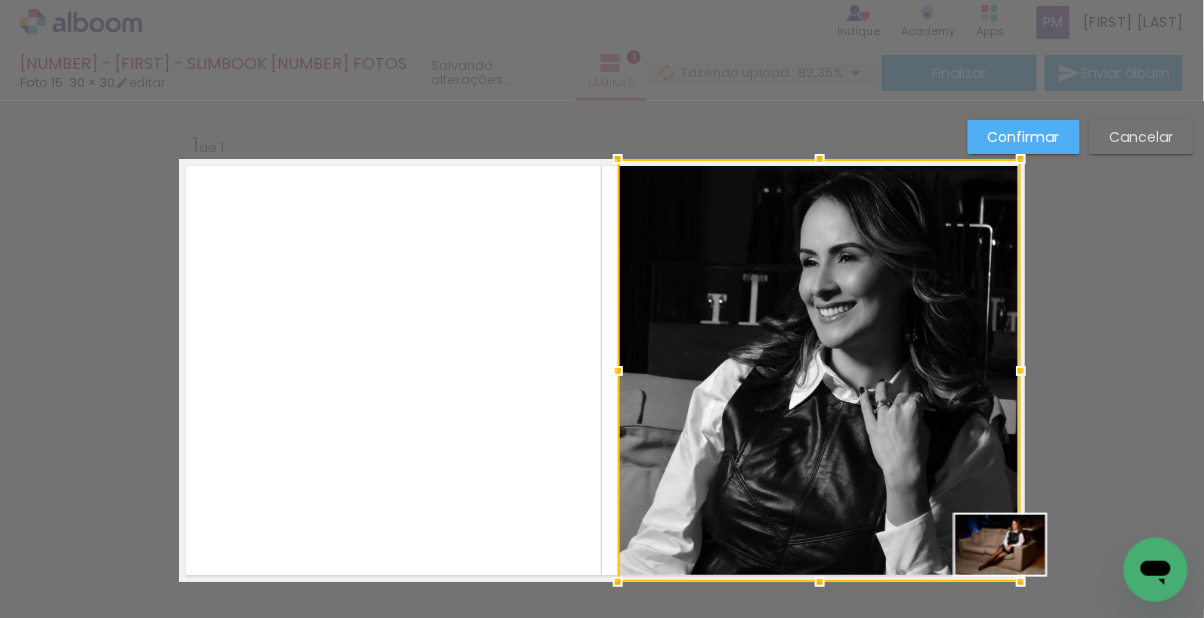 click at bounding box center (819, 370) 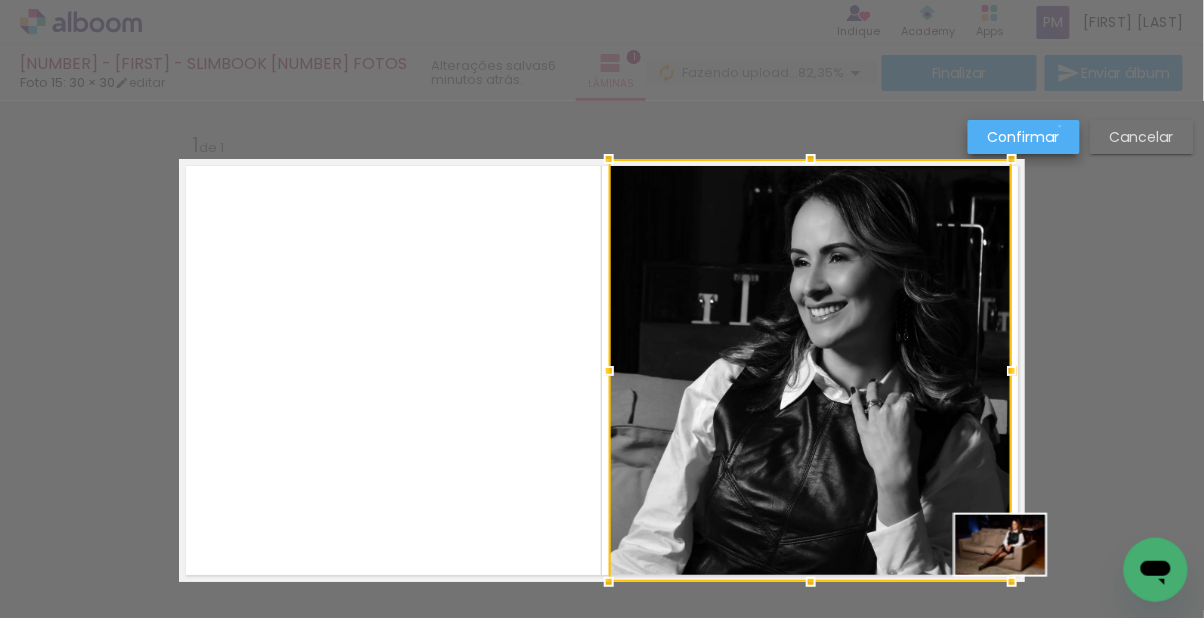 click on "Inserir lâmina 1  de 1" at bounding box center [602, 581] 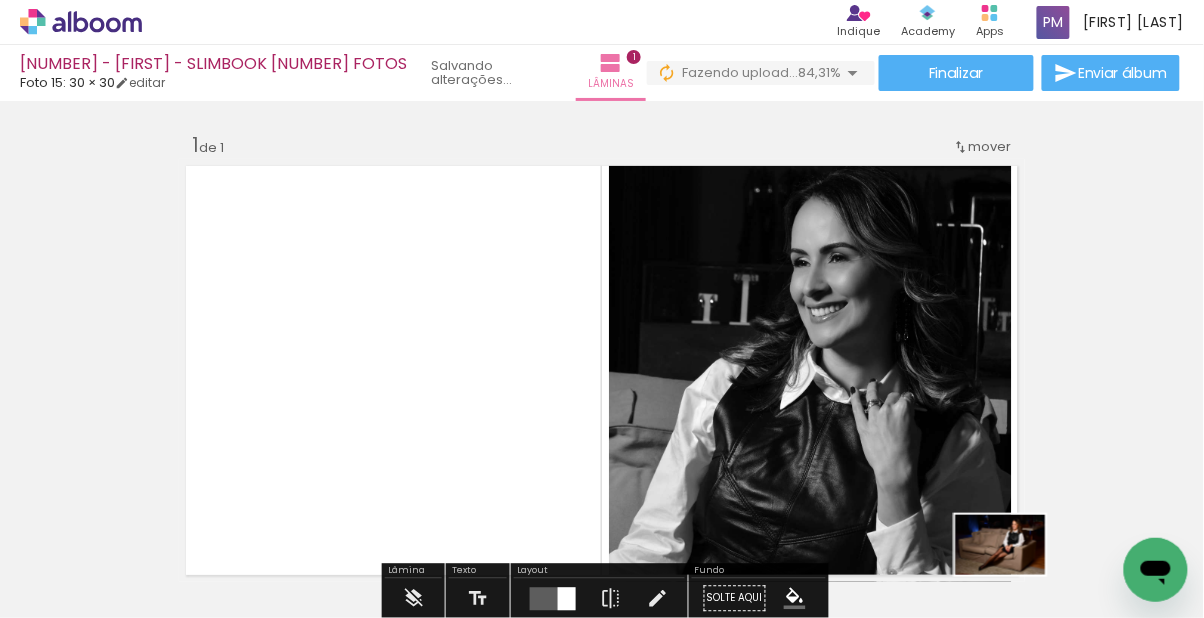 click at bounding box center (810, 370) 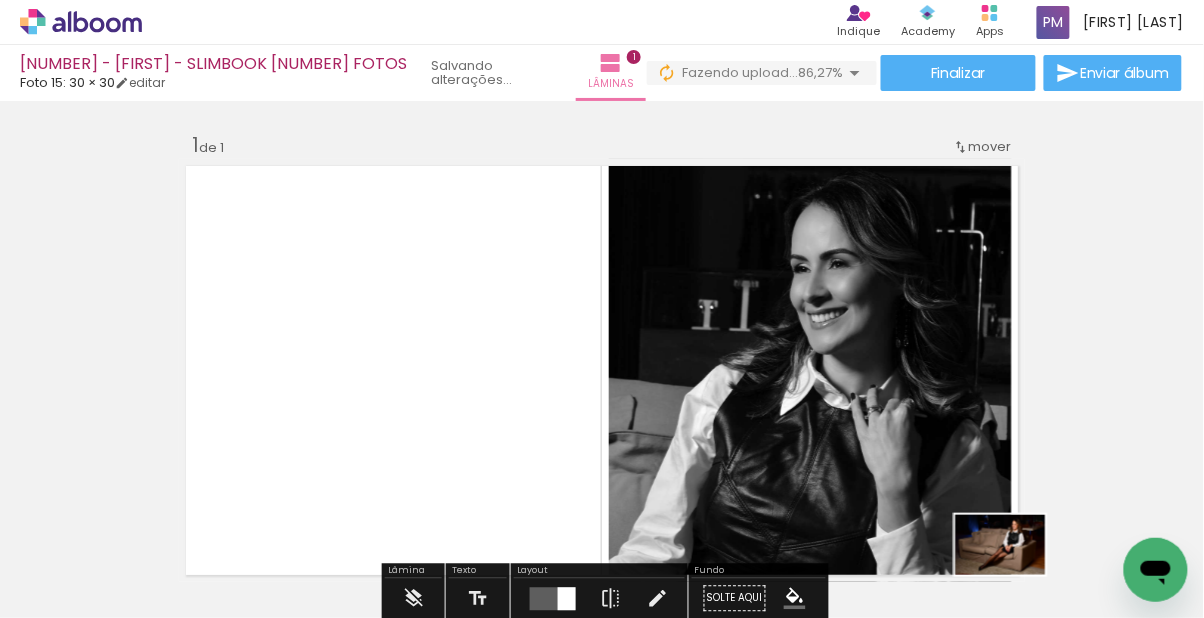 click on "Inserir lâmina 1  de 1" at bounding box center (602, 581) 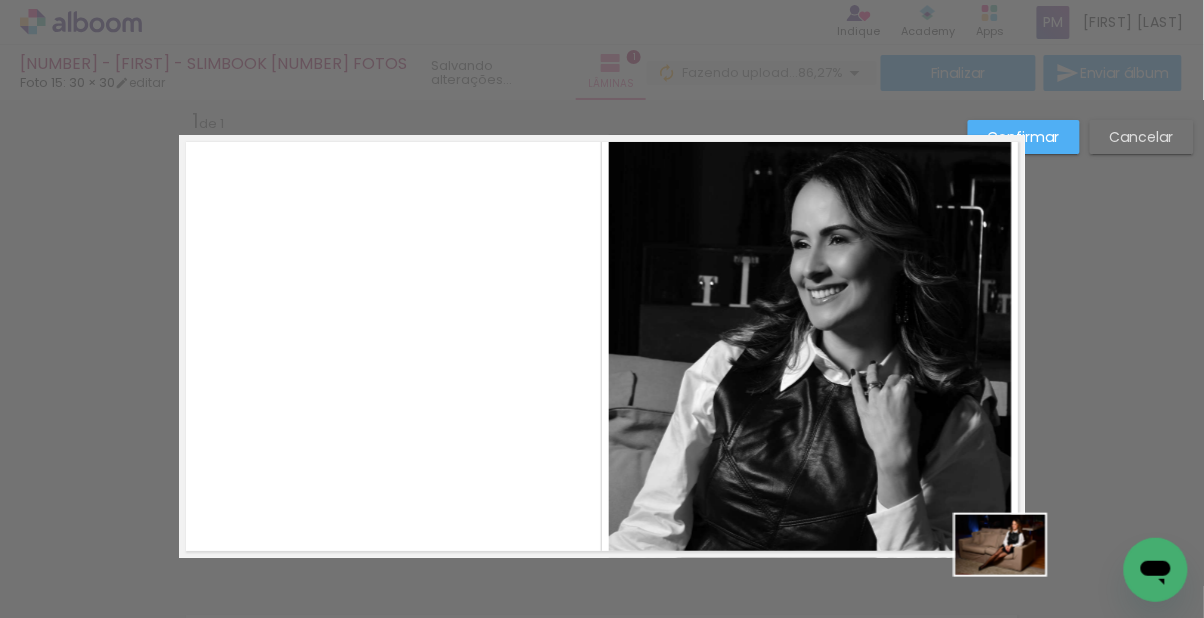 scroll, scrollTop: 25, scrollLeft: 0, axis: vertical 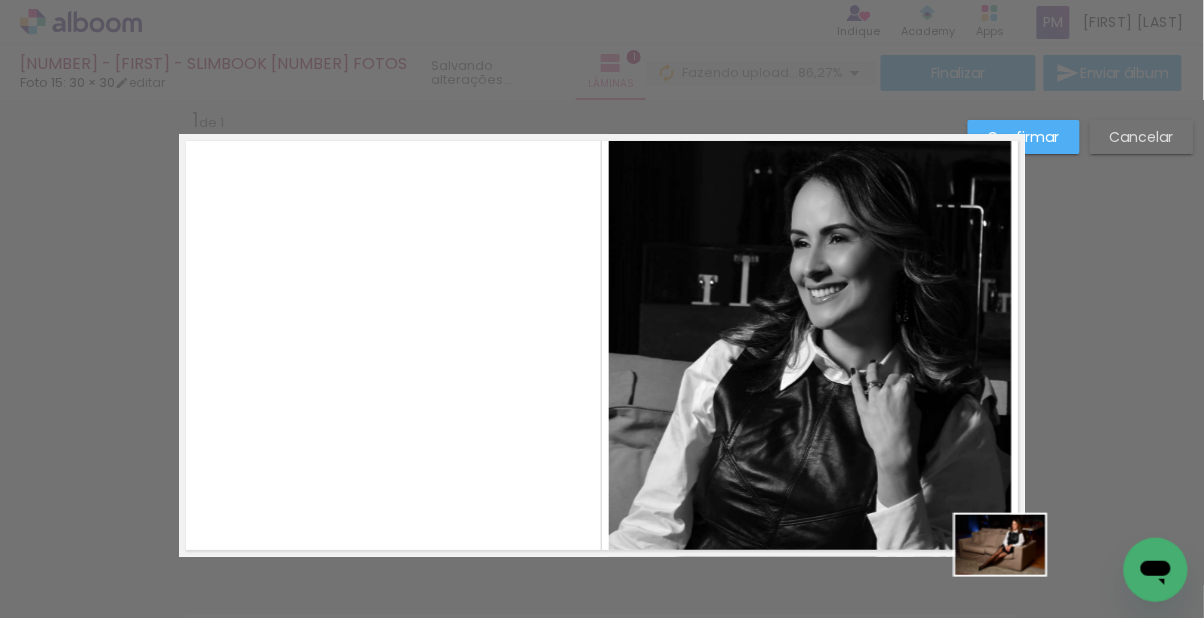 click at bounding box center (810, 345) 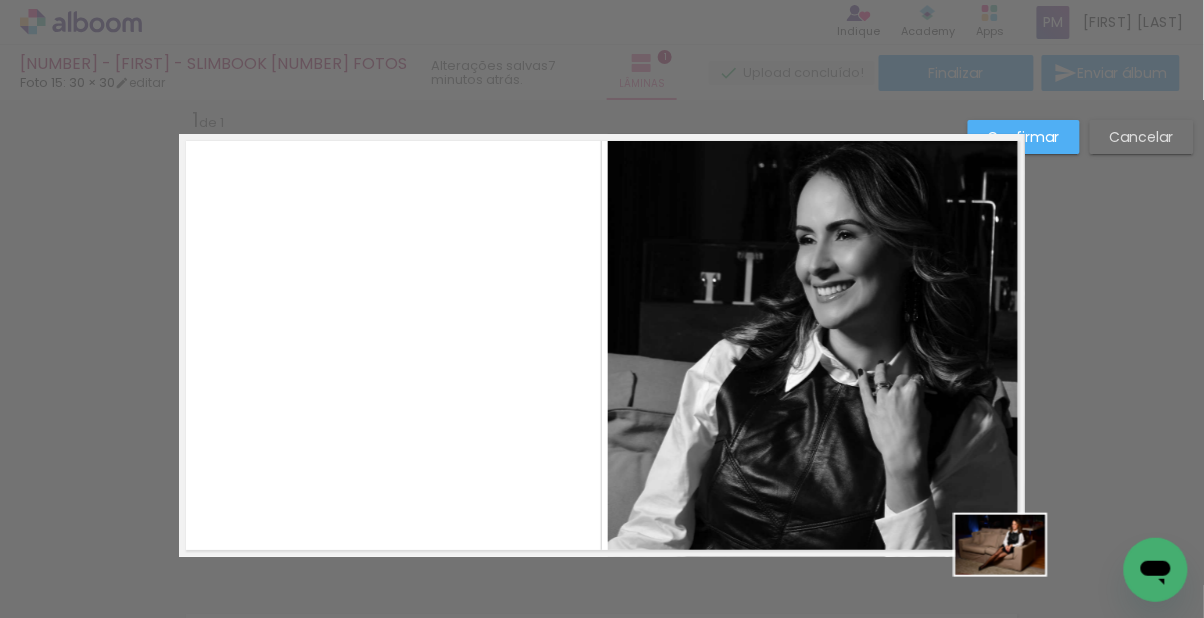 scroll, scrollTop: 69, scrollLeft: 0, axis: vertical 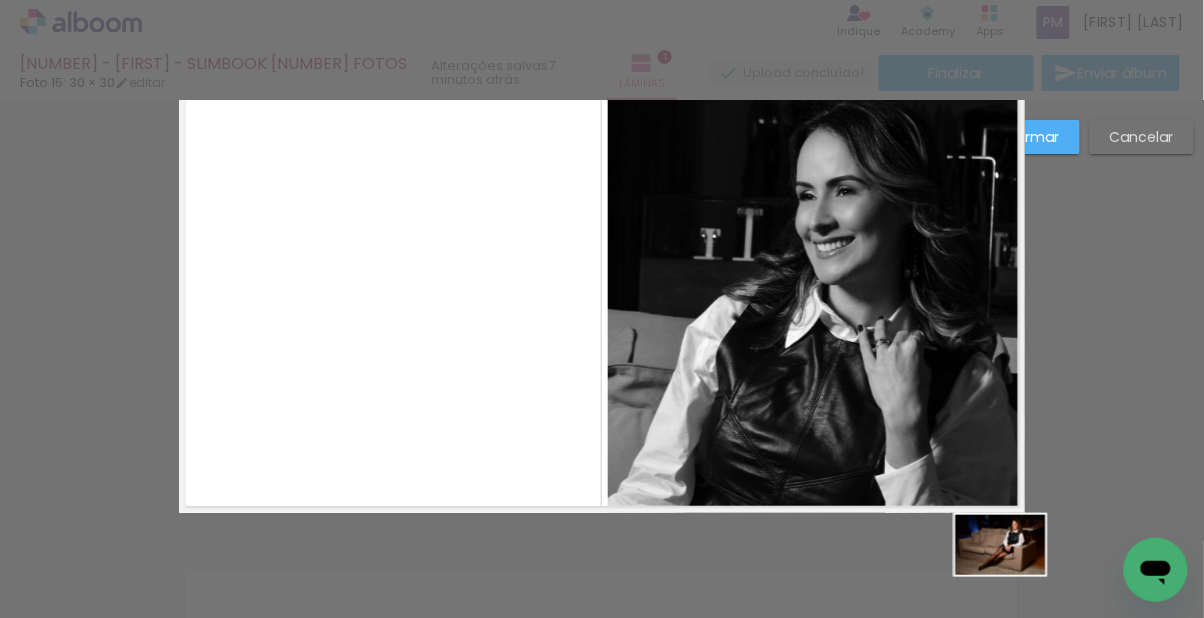 click at bounding box center [816, 301] 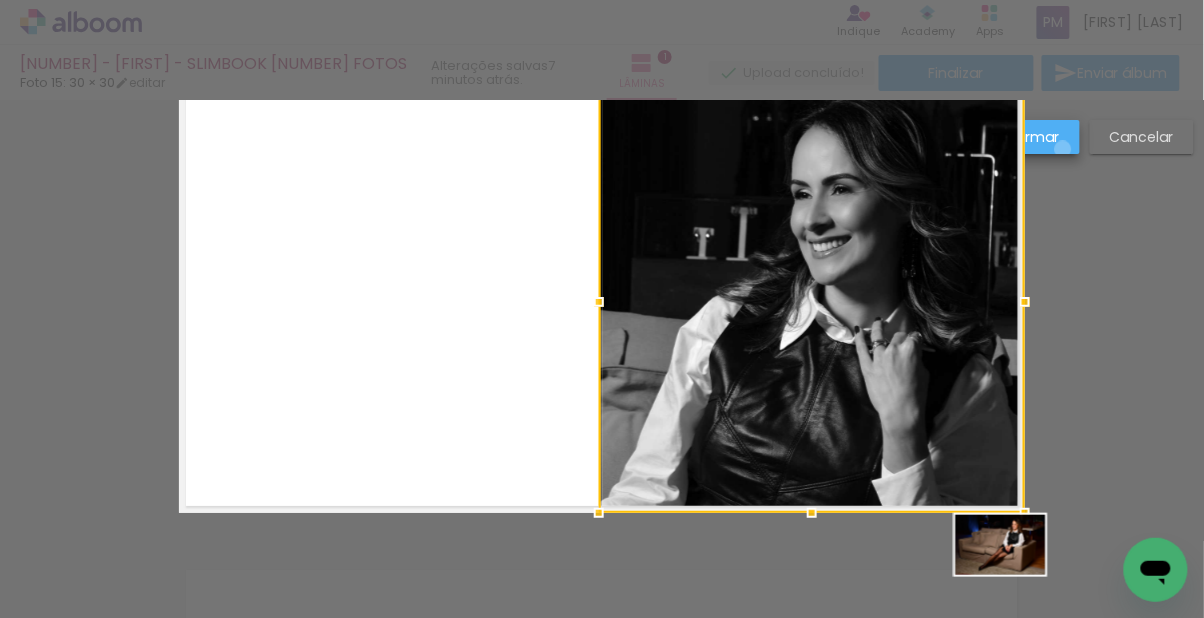 click on "Inserir lâmina 1  de 1" at bounding box center (602, 512) 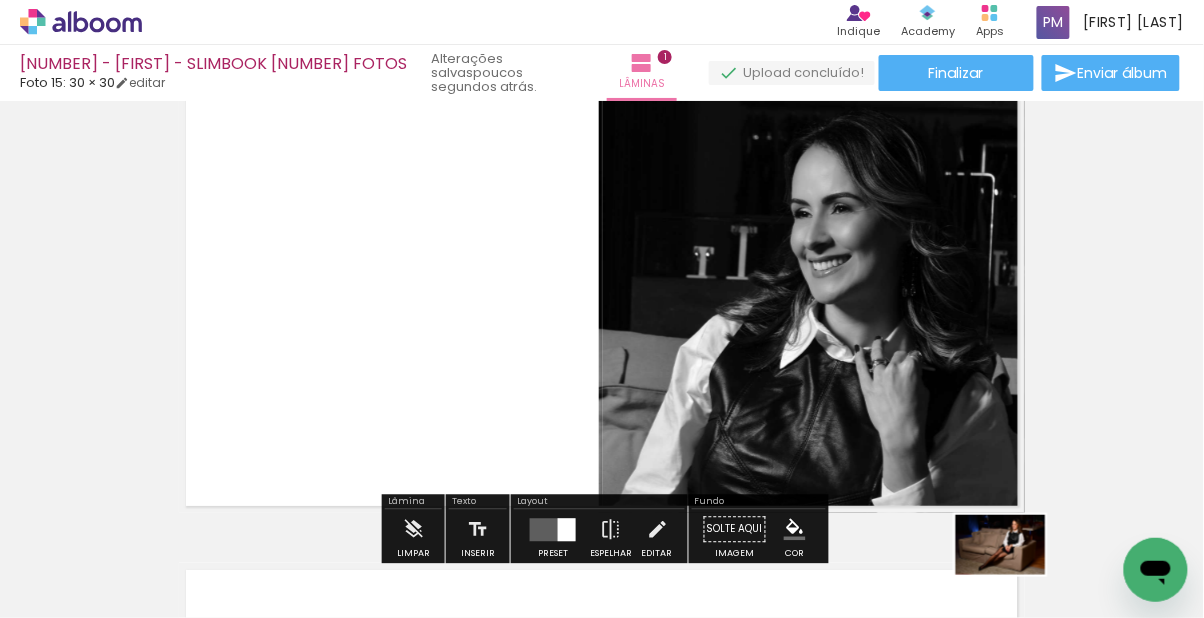 click at bounding box center [795, 530] 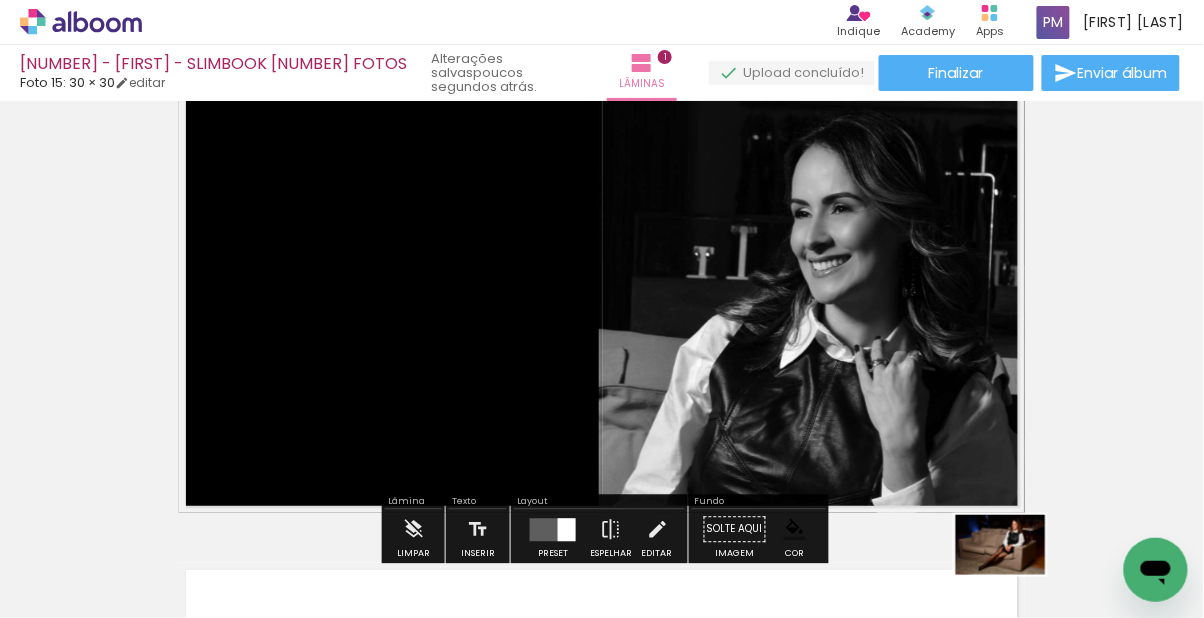 click on "Inserir lâmina 1  de 1" at bounding box center [602, 512] 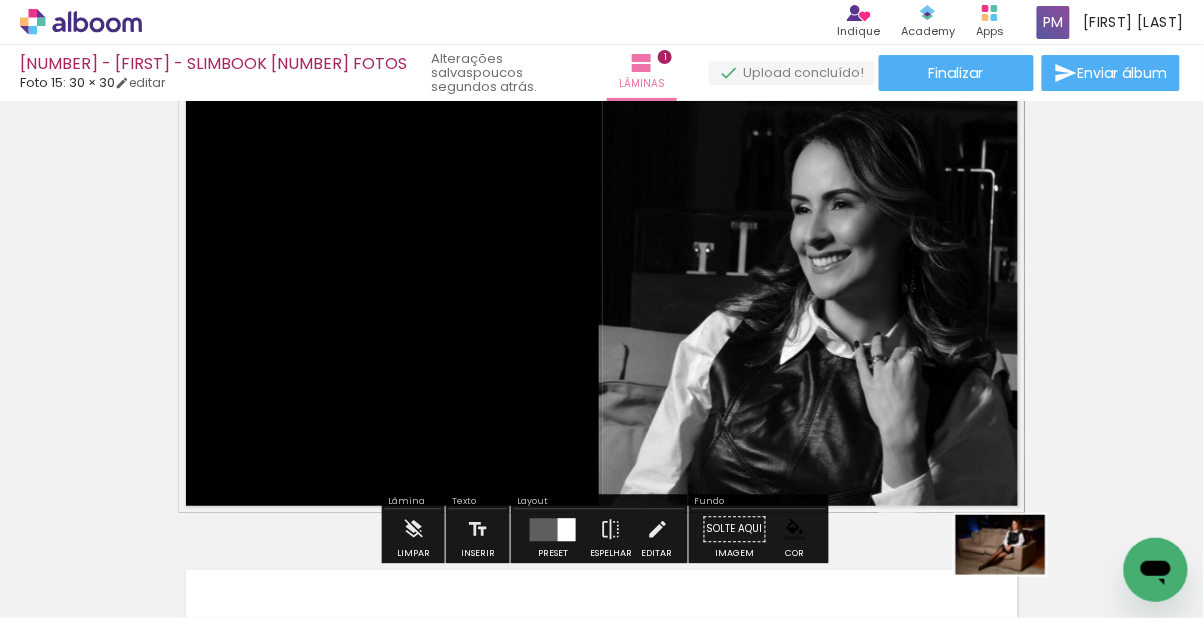 click on "Inserir lâmina 1  de 1" at bounding box center (602, 512) 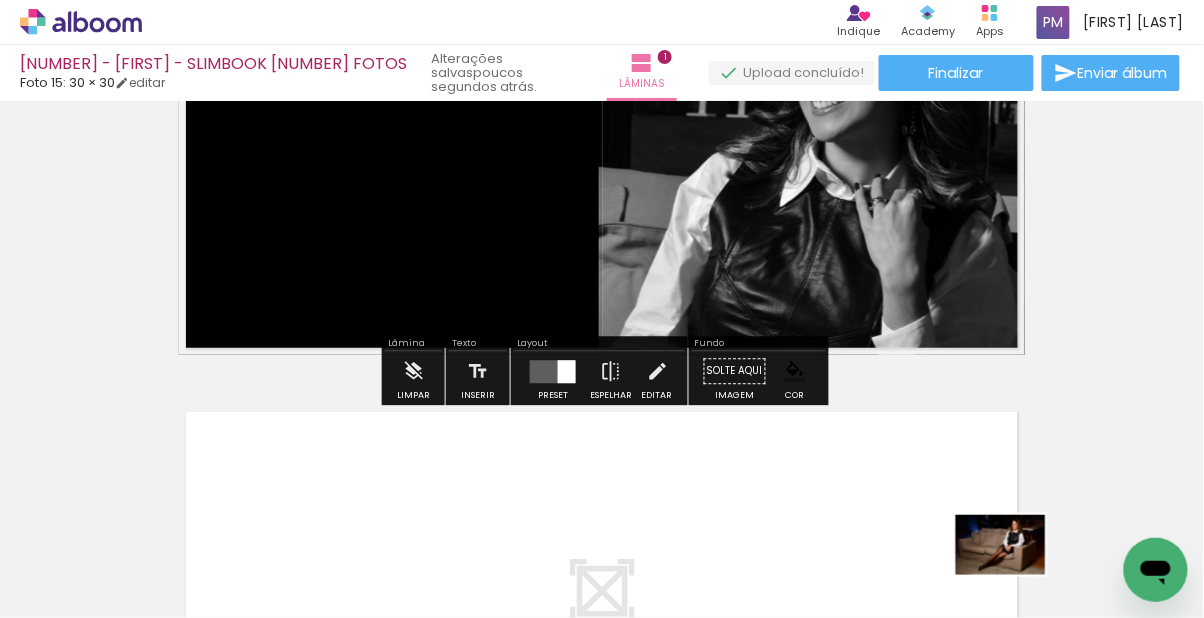 scroll, scrollTop: 274, scrollLeft: 0, axis: vertical 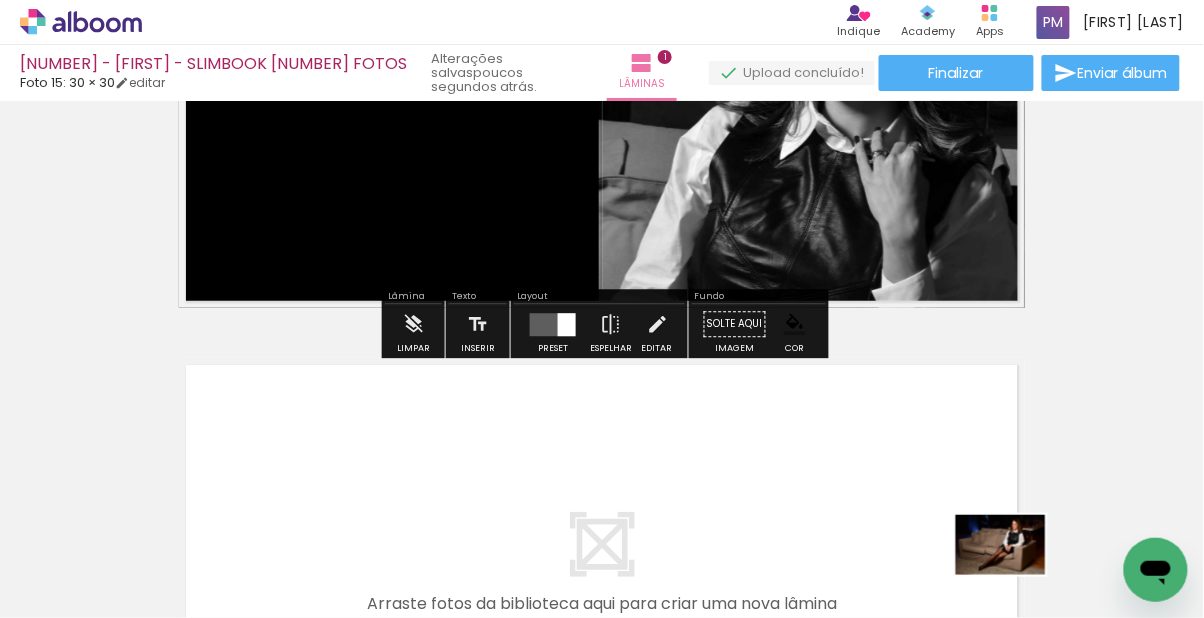 click on "Inserir lâmina 1  de 1" at bounding box center (602, 307) 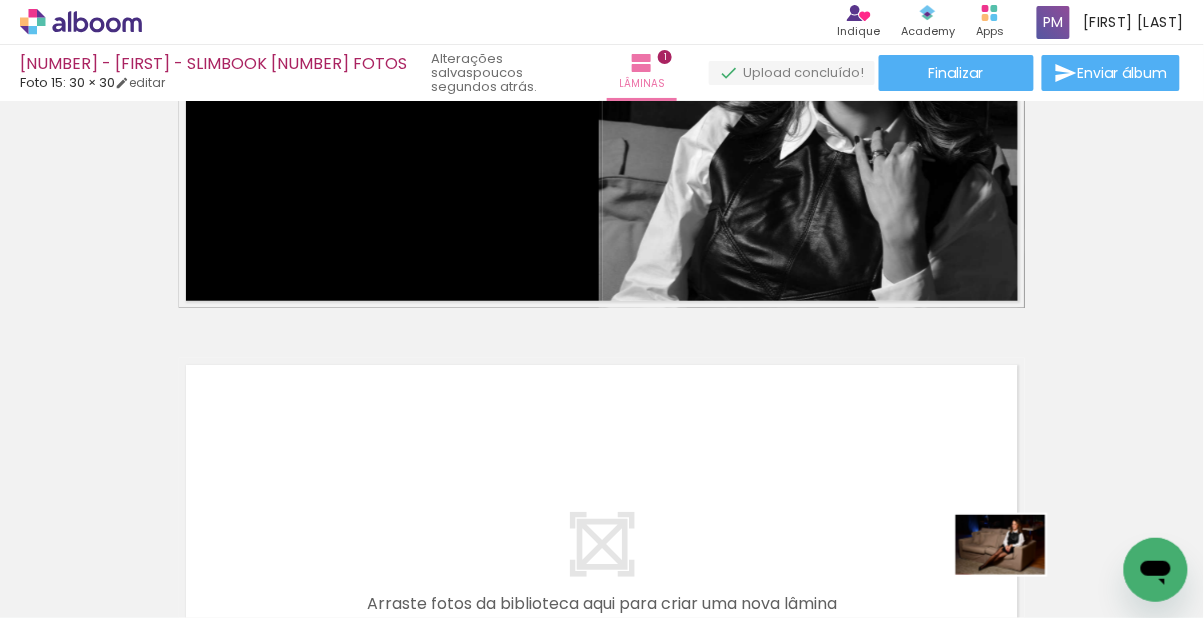 scroll, scrollTop: 273, scrollLeft: 0, axis: vertical 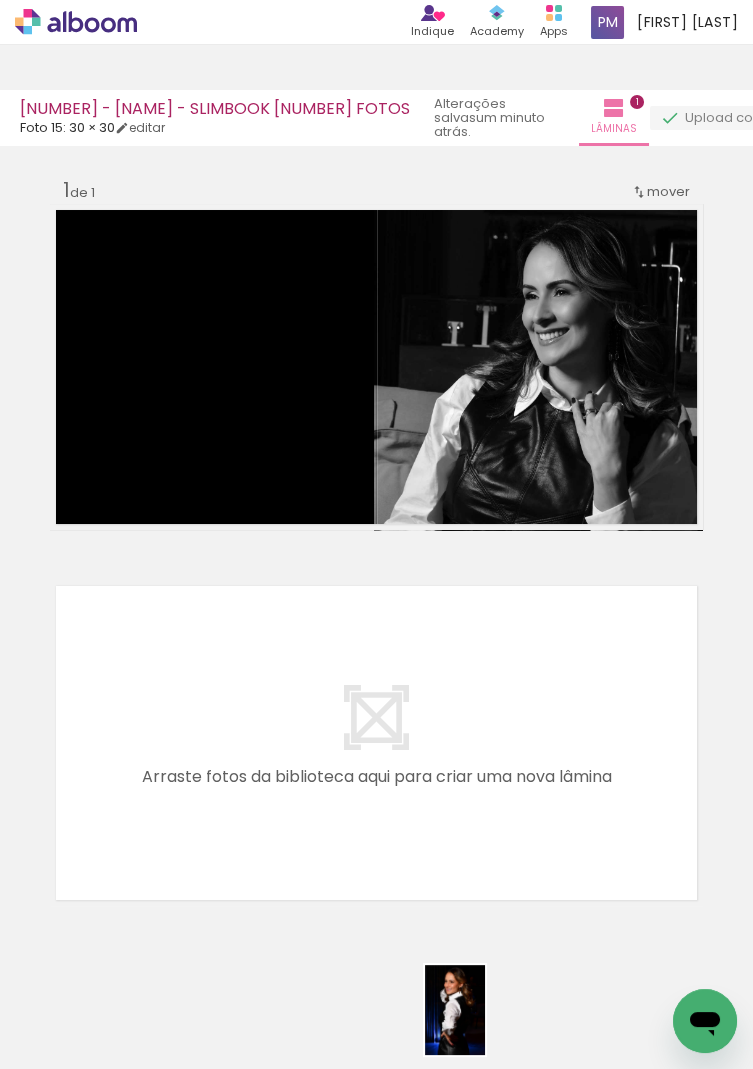 click on "Inserir lâmina 1  de 1" at bounding box center [376, 529] 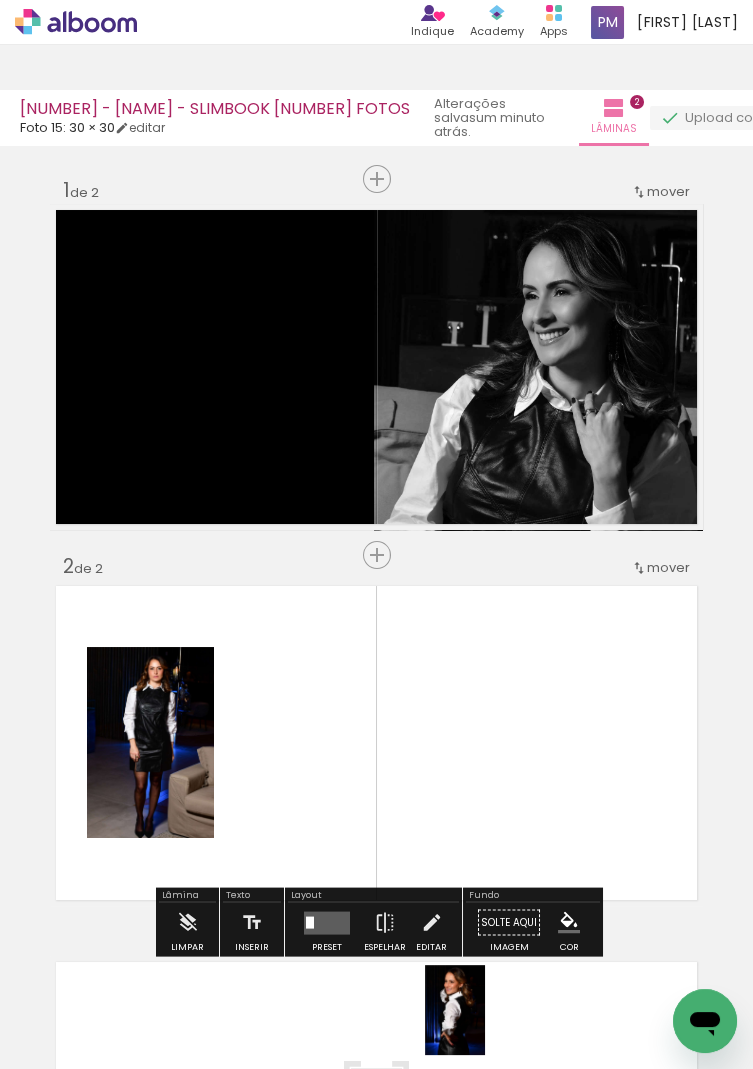 scroll, scrollTop: 149, scrollLeft: 0, axis: vertical 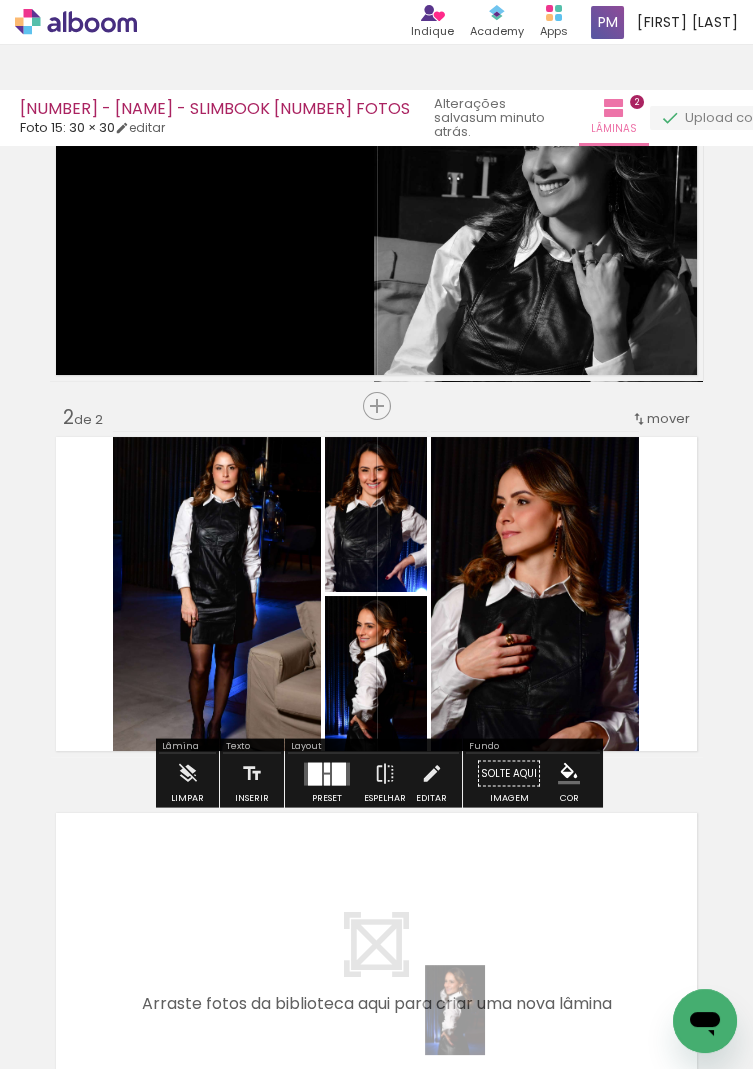 click on "Confirmar Cancelar" at bounding box center [0, 0] 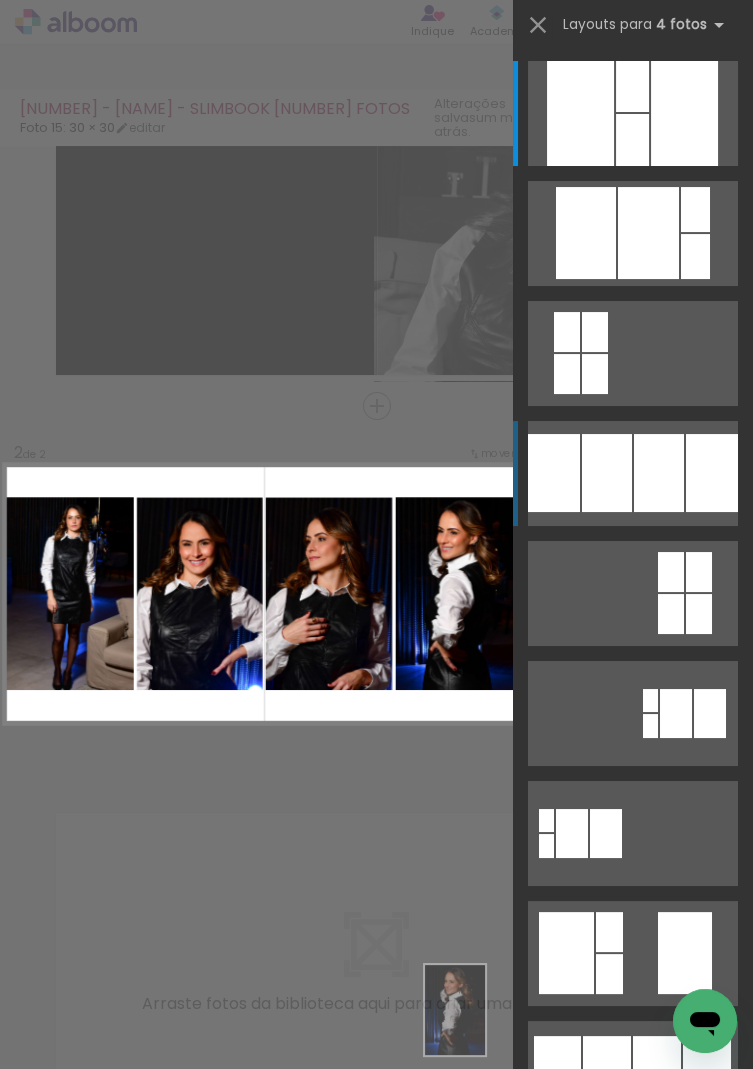 click at bounding box center (684, 113) 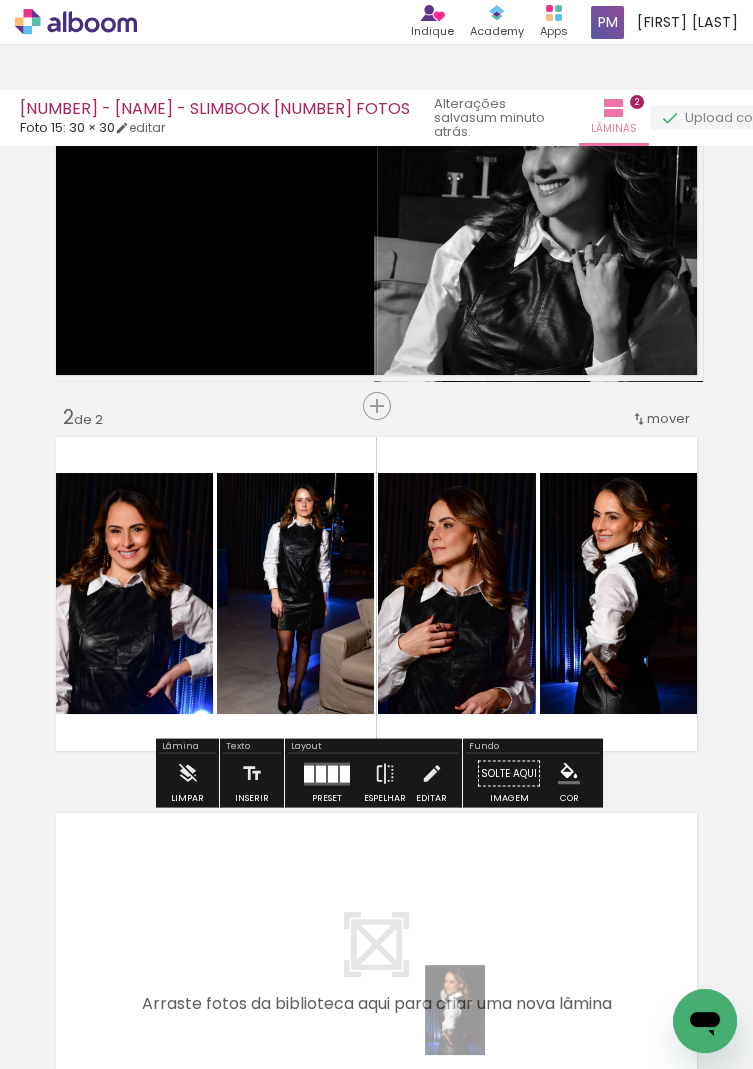 click on "#ffebee #ffcdd2 #ef9a9a #e57373 #ef5350 #f44336 #e53935 #d32f2f #c62828 #b71c1c #fce4ec #f8bbd0 #f48fb1 #f06292 #ec407a #e91e63 #d81b60 #c2185b #ad1457 #880e4f #f3e5f5 #e1bee7 #ce93d8 #ba68c8 #ab47bc #9c27b0 #8e24aa #7b1fa2 #6a1b9a #4a148c #ede7f6 #d1c4e9 #b39ddb #9575cd #7e57c2 #673ab7 #5e35b1 #512da8 #4527a0 #311b92 #e8eaf6 #c5cae9 #9fa8da #7986cb #5c6bc0 #3f51b5 #3949ab #303f9f #283593 #1a237e #e3f2fd #bbdefb #90caf9 #64b5f6 #42a5f5 #2196f3 #1e88e5 #1976d2 #1565c0 #0d47a1 #e1f5fe #b3e5fc #81d4fa #4fc3f7 #29b6f6 #03a9f4 #039be5 #0288d1 #0277bd #01579b #e0f7fa #b2ebf2 #80deea #4dd0e1 #26c6da #00bcd4 #00acc1 #0097a7 #00838f #006064 #e0f2f1 #b2dfdb #80cbc4 #4db6ac #26a69a #009688 #00897b #00796b #00695c #004d40 #e8f5e9 #c8e6c9 #a5d6a7 #81c784 #66bb6a #4caf50 #43a047 #388e3c #2e7d32 #1b5e20 #f1f8e9 #dcedc8 #c5e1a5 #aed581 #9ccc65 #8bc34a #7cb342 #689f38 #558b2f #33691e #f9fbe7 #f0f4c3 #e6ee9c #dce775 #d4e157 #cddc39 #c0ca33 #afb42b #9e9d24 #827717 #fffde7 #fff9c4 #fff59d #fff176 #ffee58 #ffeb3b #fdd835 #fbc02d" at bounding box center (569, 774) 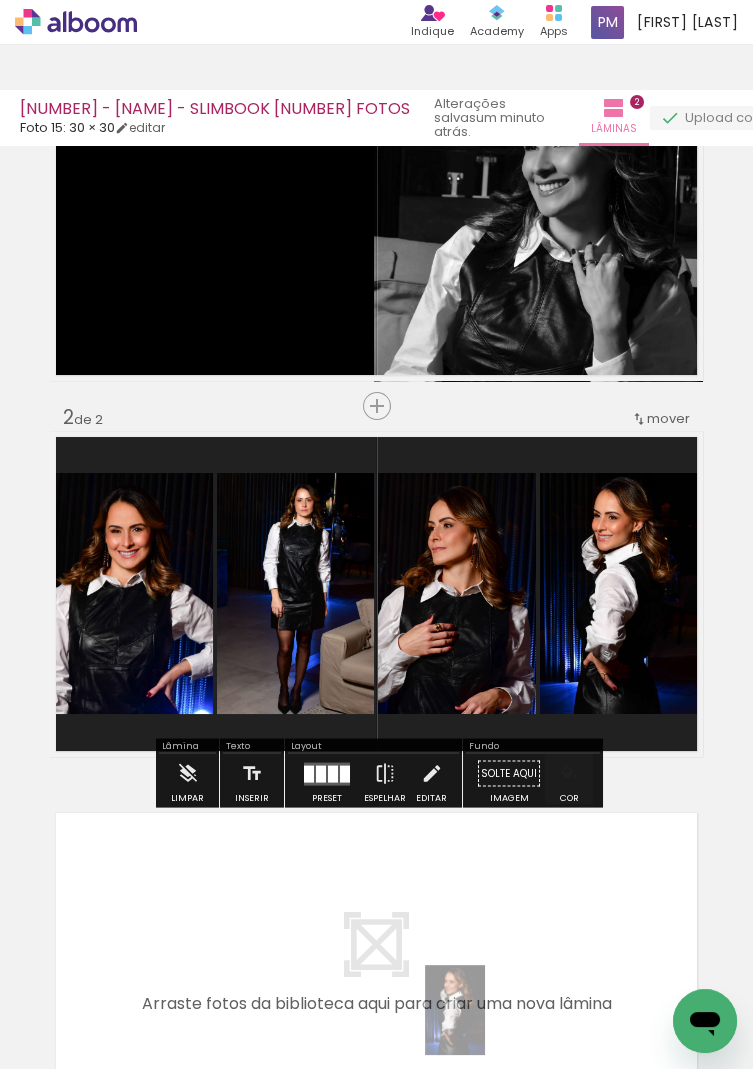 click at bounding box center [569, 774] 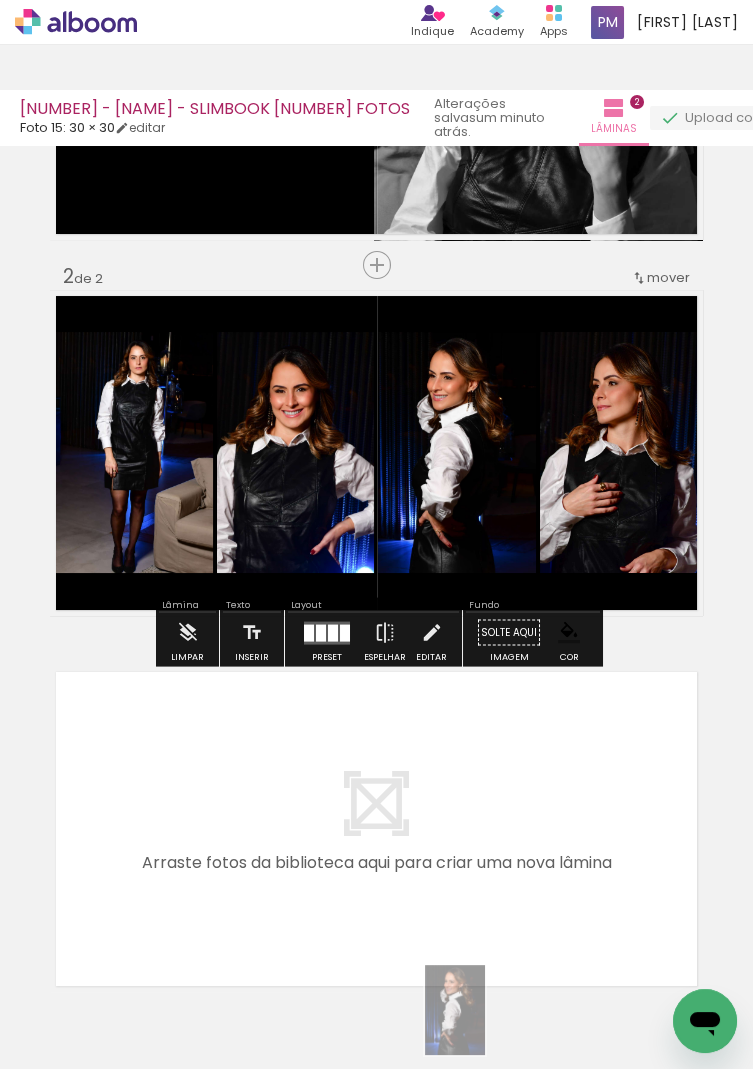 scroll, scrollTop: 311, scrollLeft: 0, axis: vertical 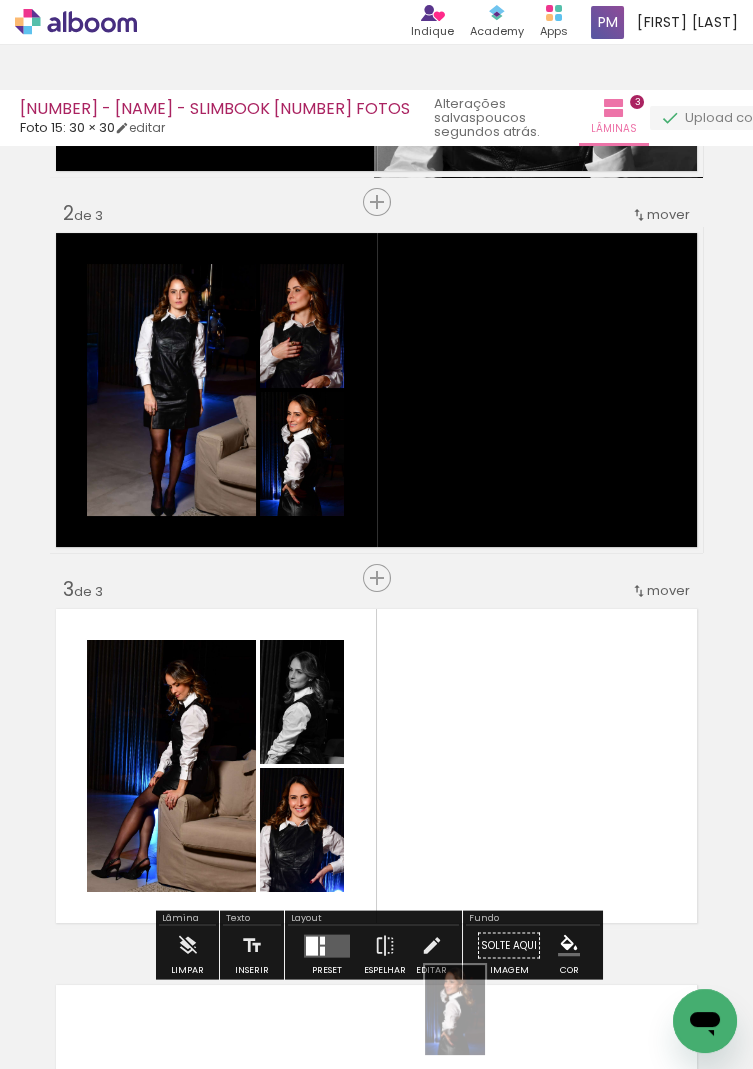 click on "Confirmar Cancelar" at bounding box center (0, 0) 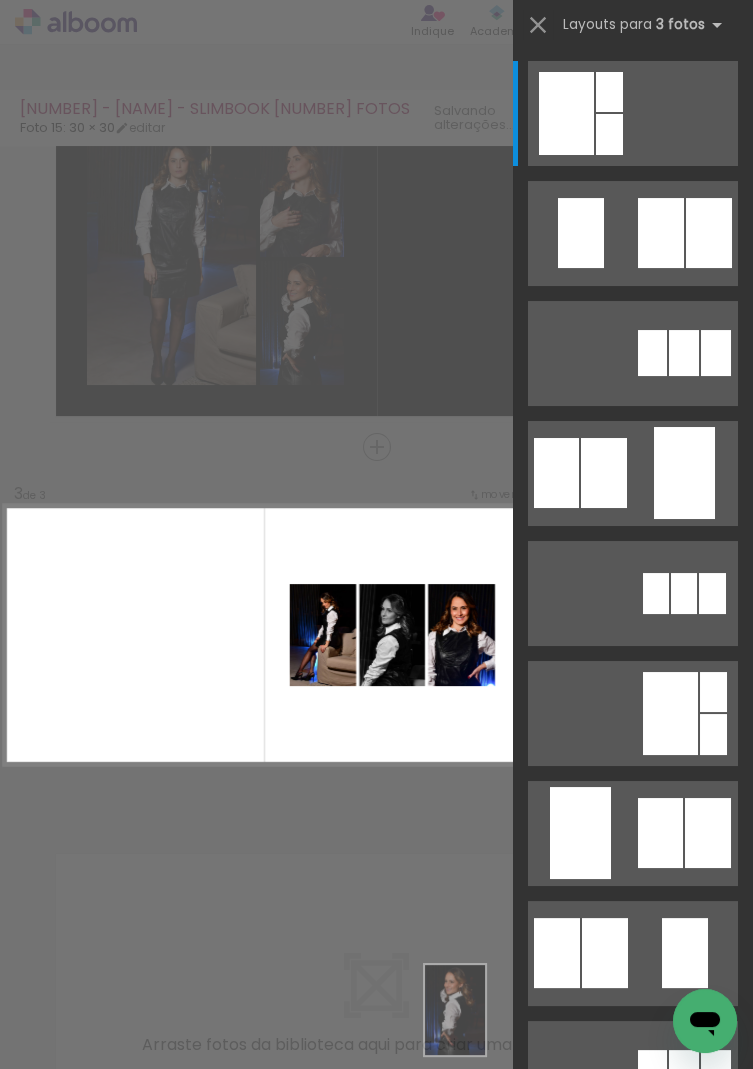 scroll, scrollTop: 525, scrollLeft: 0, axis: vertical 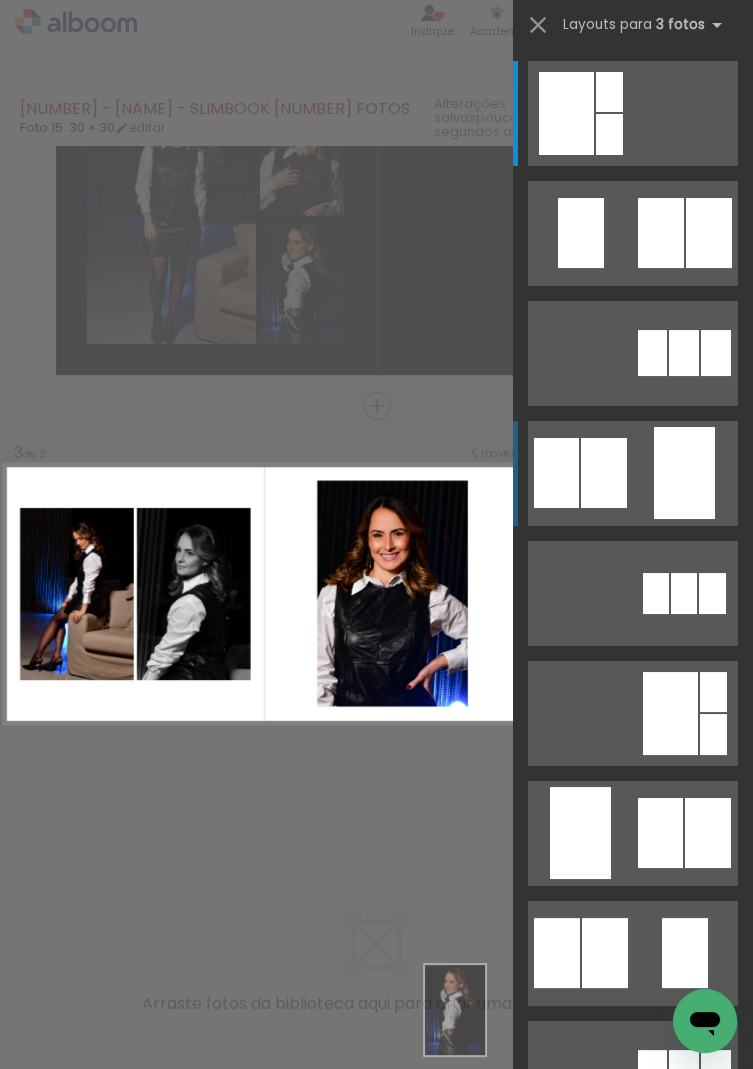click at bounding box center [609, 134] 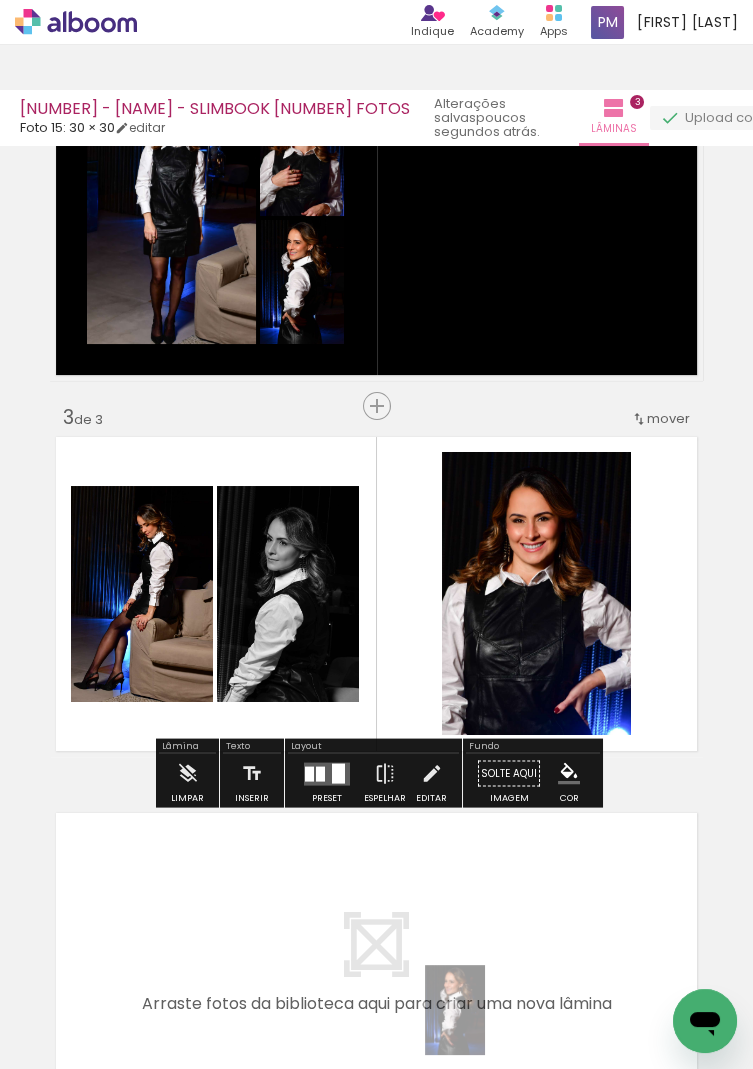 type 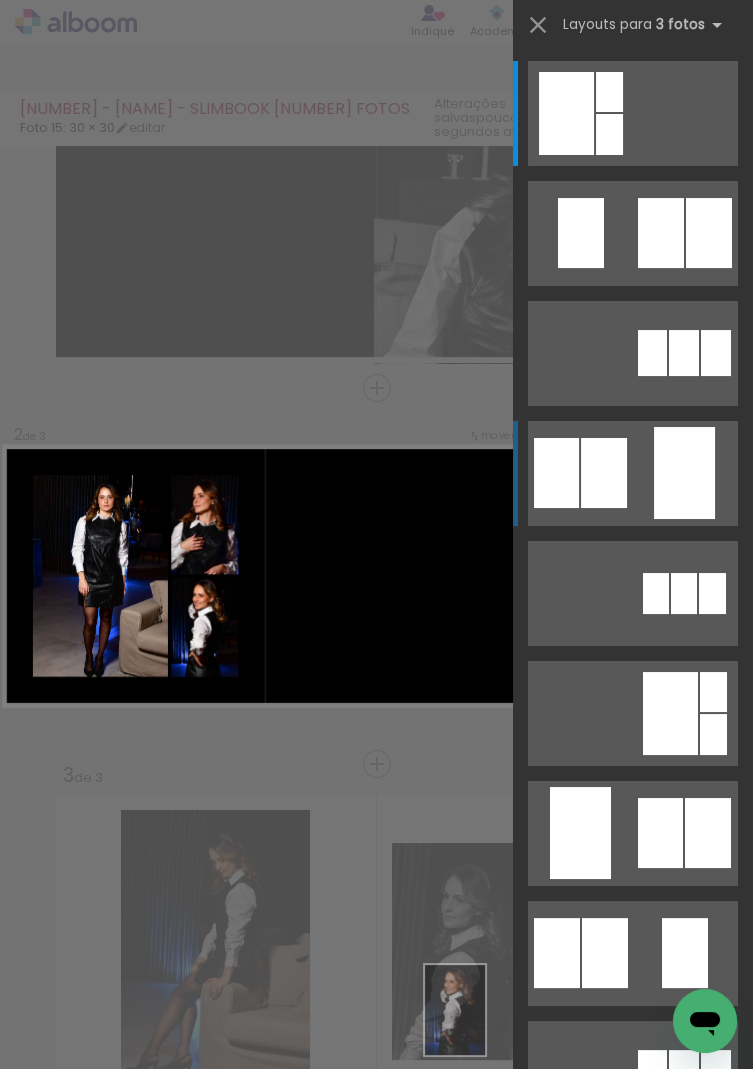 scroll, scrollTop: 149, scrollLeft: 0, axis: vertical 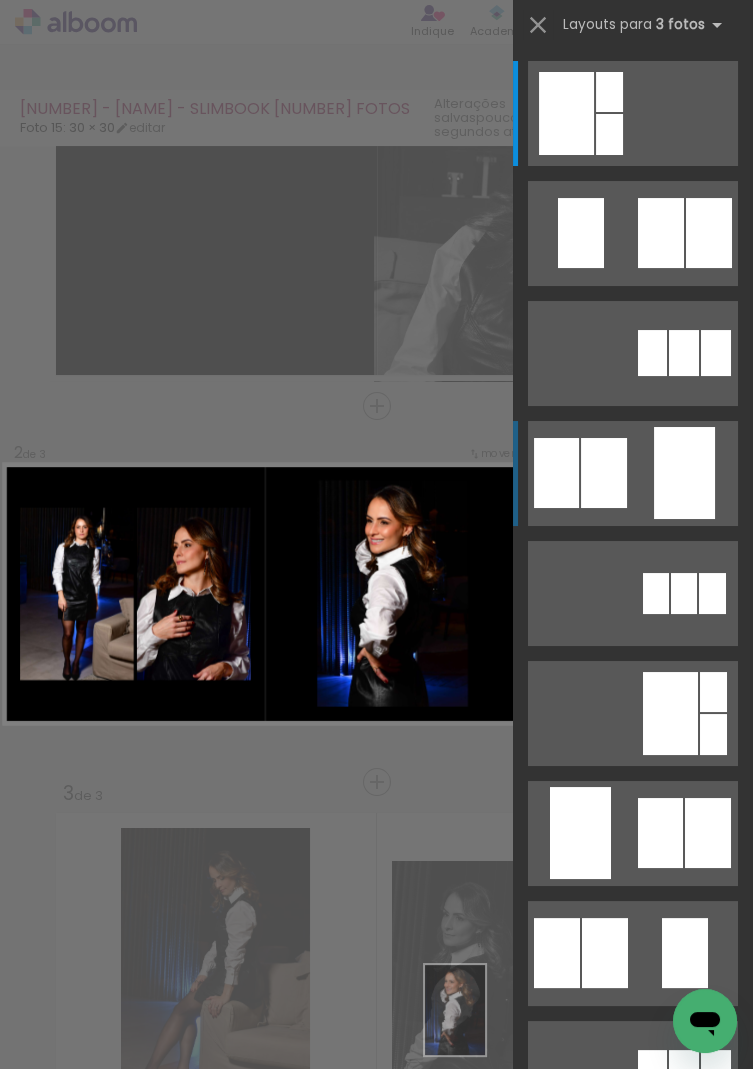 click at bounding box center (609, 134) 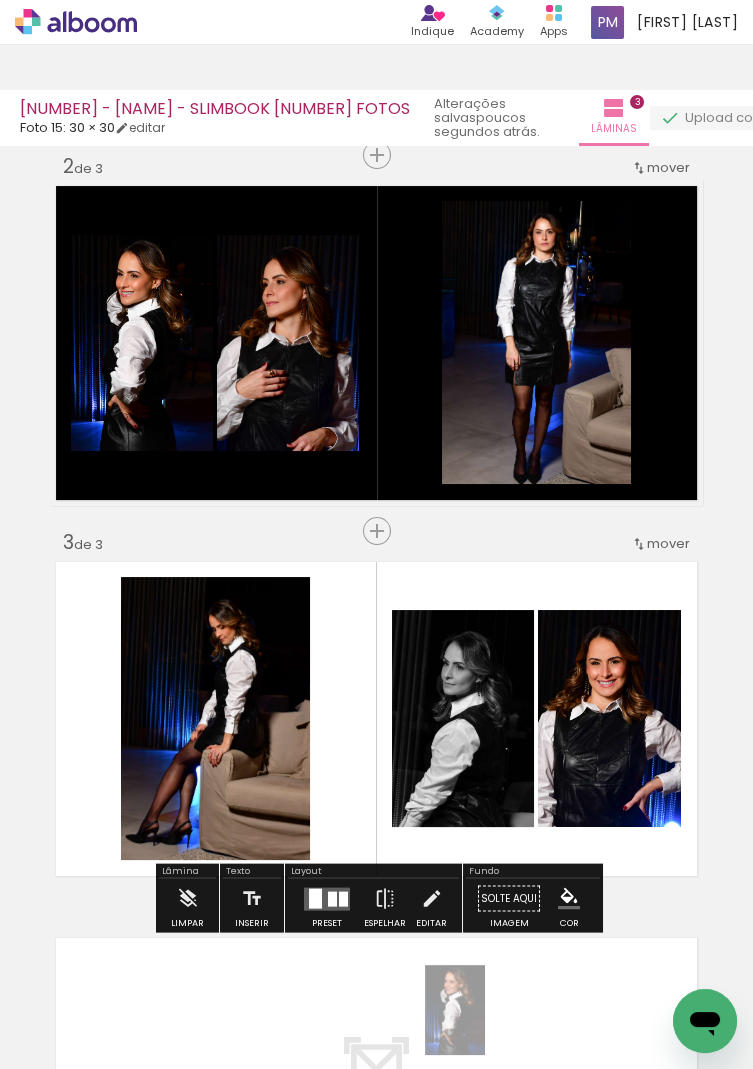 scroll, scrollTop: 400, scrollLeft: 0, axis: vertical 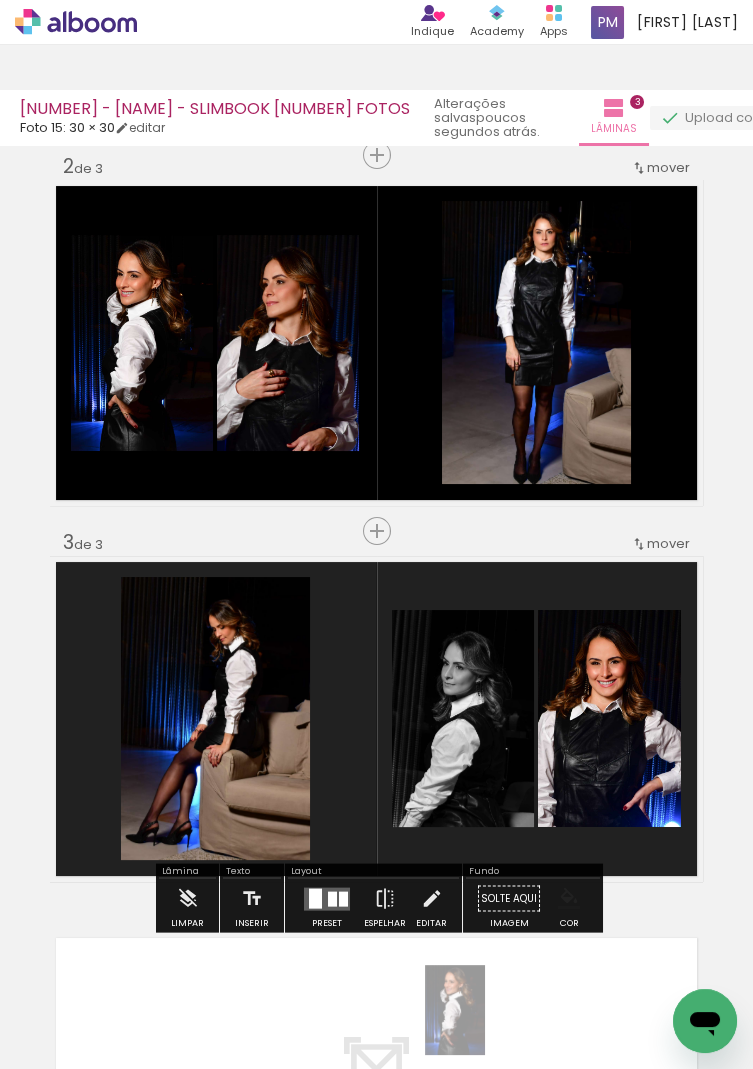 click at bounding box center [569, 899] 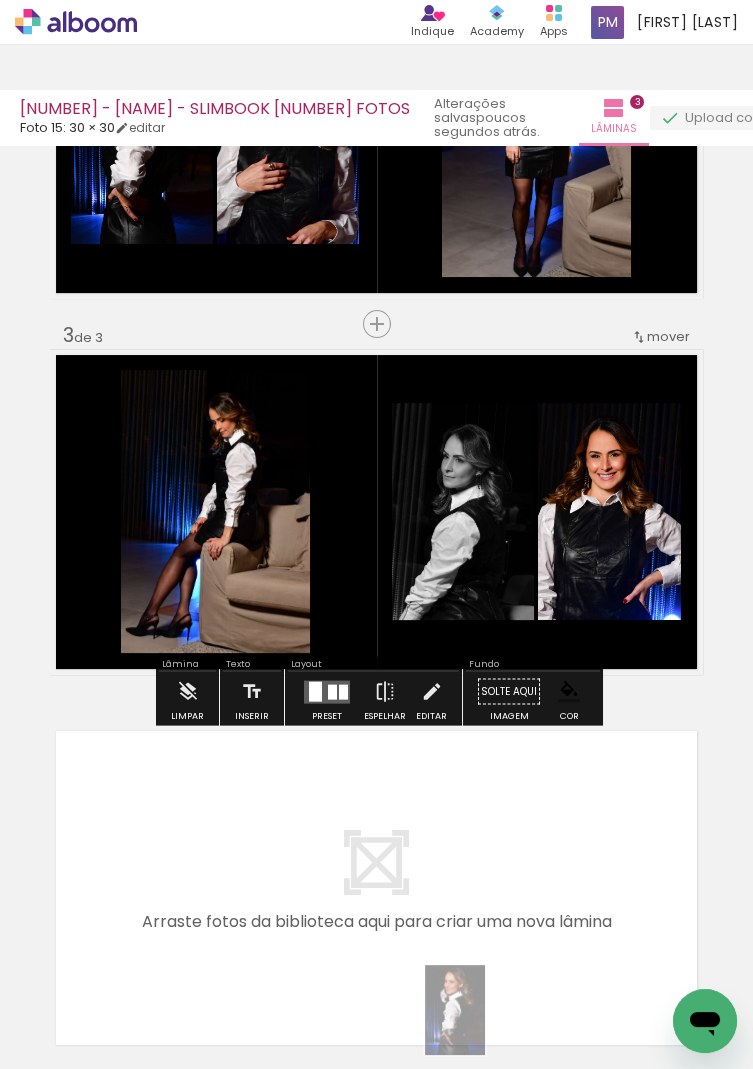 scroll, scrollTop: 687, scrollLeft: 0, axis: vertical 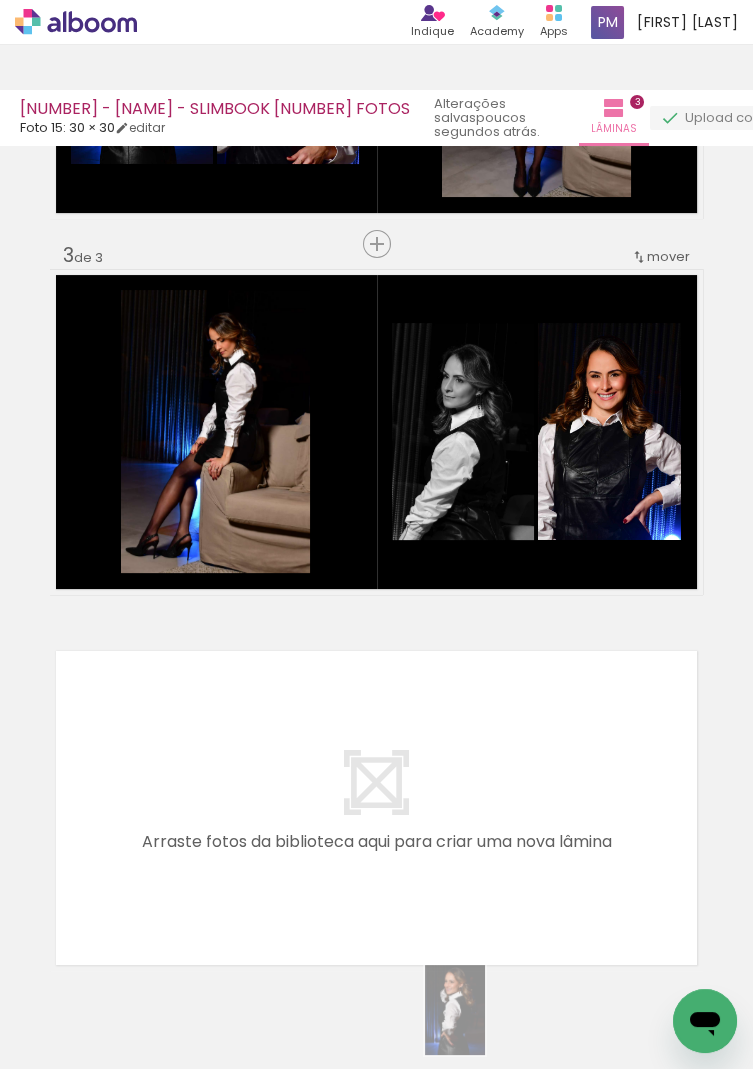 click on "Inserir lâmina 1  de 3  Inserir lâmina 2  de 3  Inserir lâmina 3  de 3" at bounding box center (376, 218) 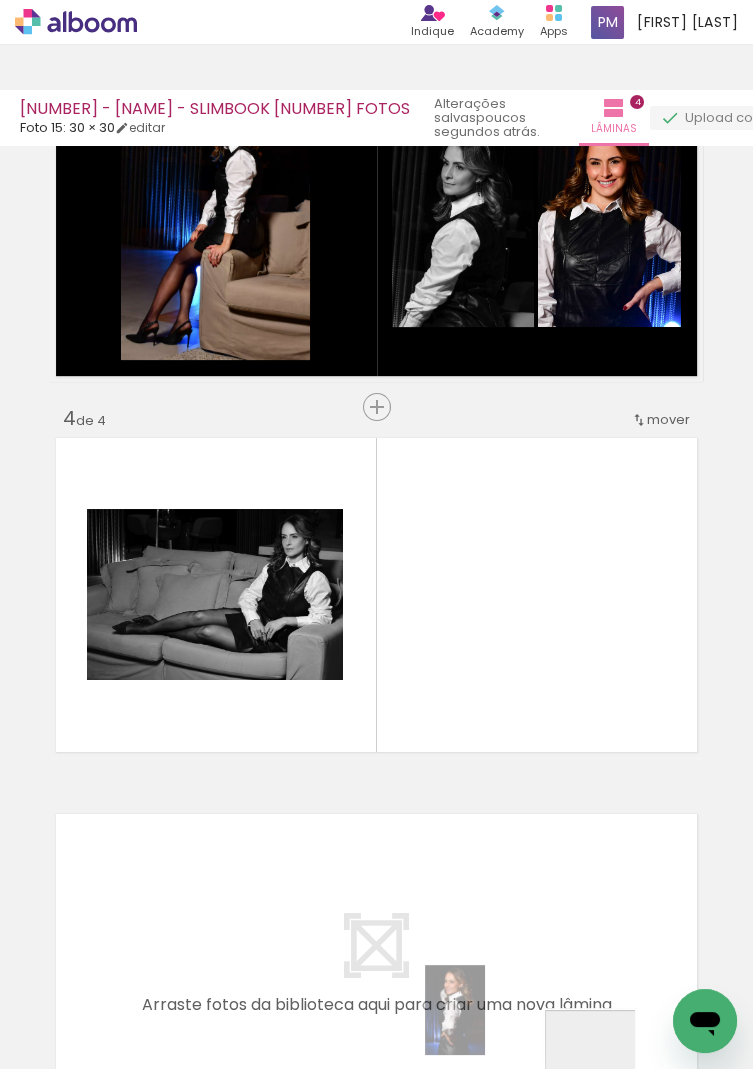 scroll, scrollTop: 901, scrollLeft: 0, axis: vertical 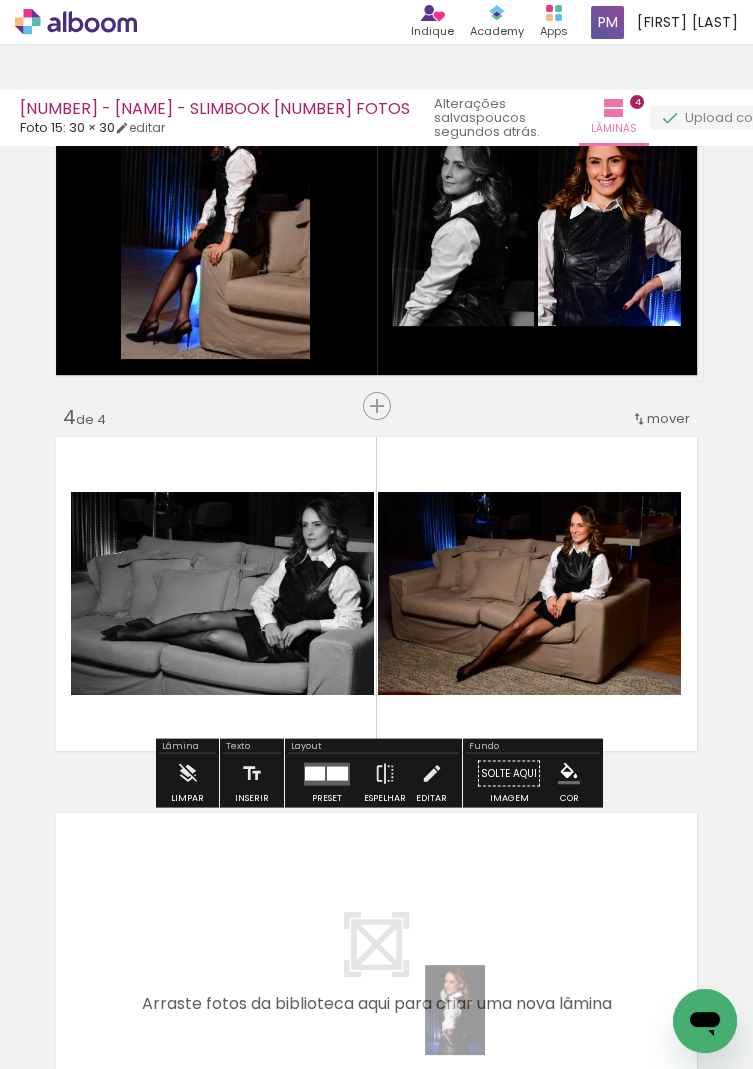 click on "Confirmar Cancelar" at bounding box center (0, 0) 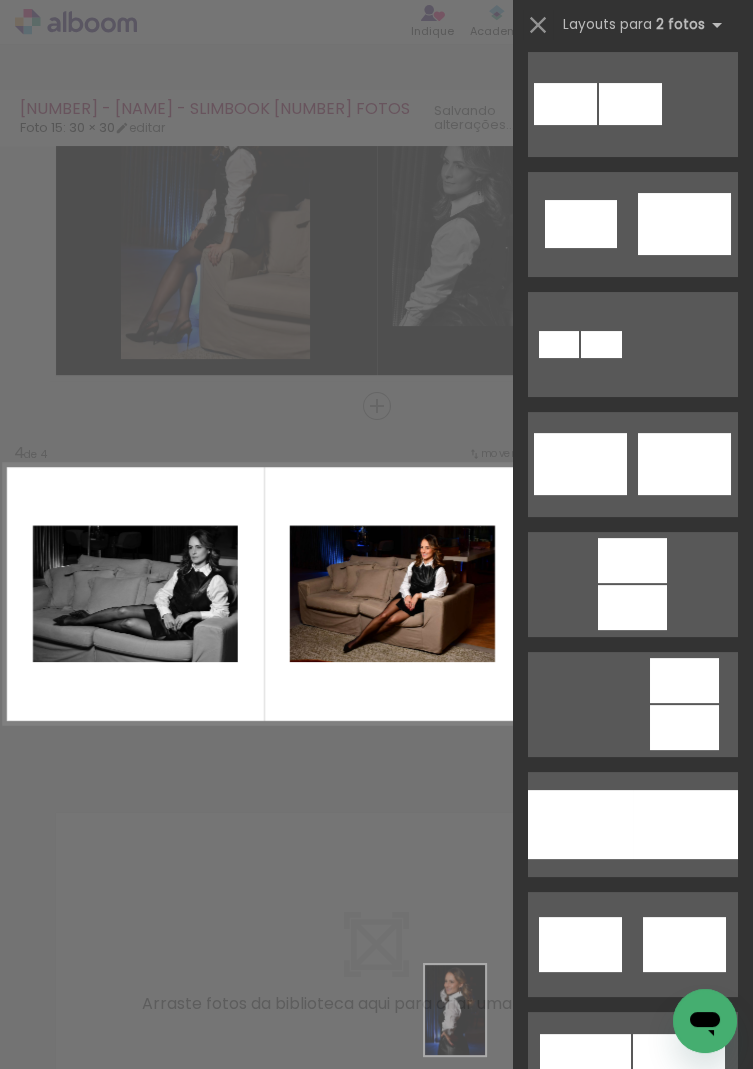 scroll, scrollTop: 565, scrollLeft: 0, axis: vertical 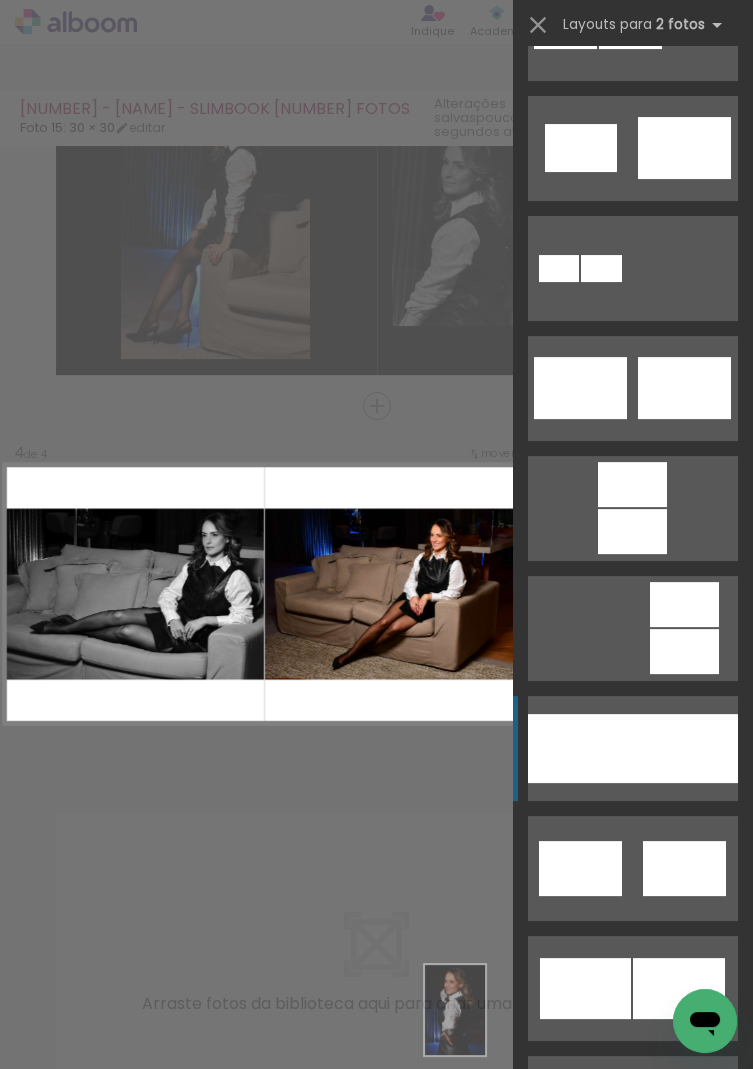 click at bounding box center [685, -92] 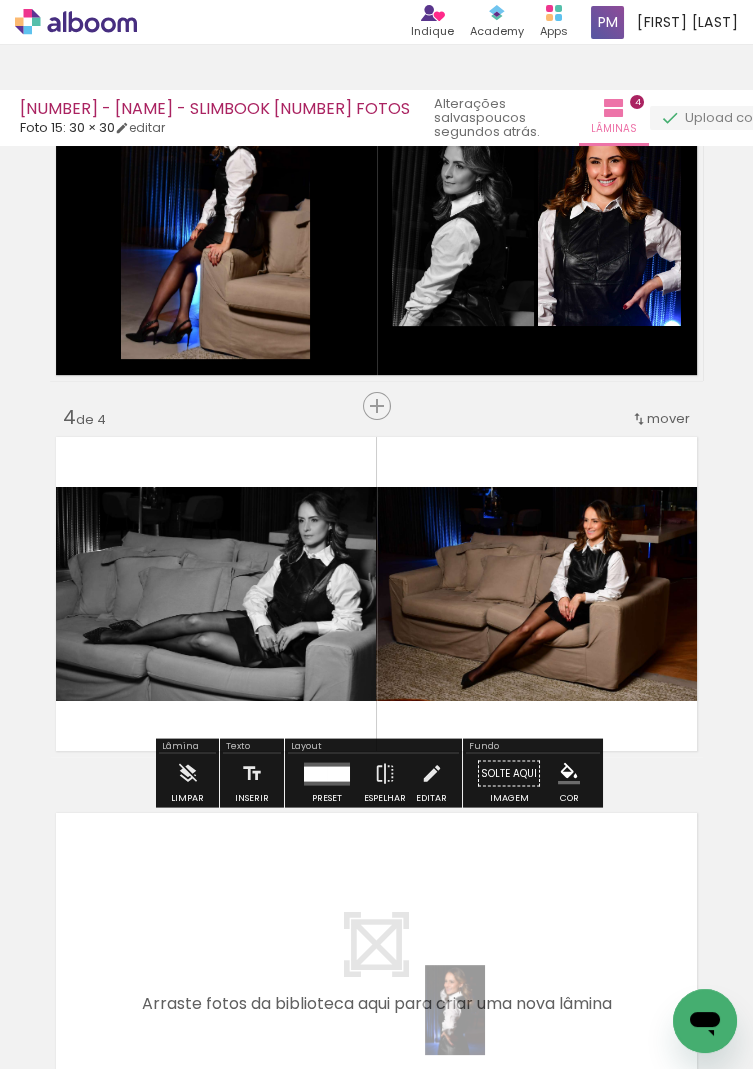 click at bounding box center (569, 774) 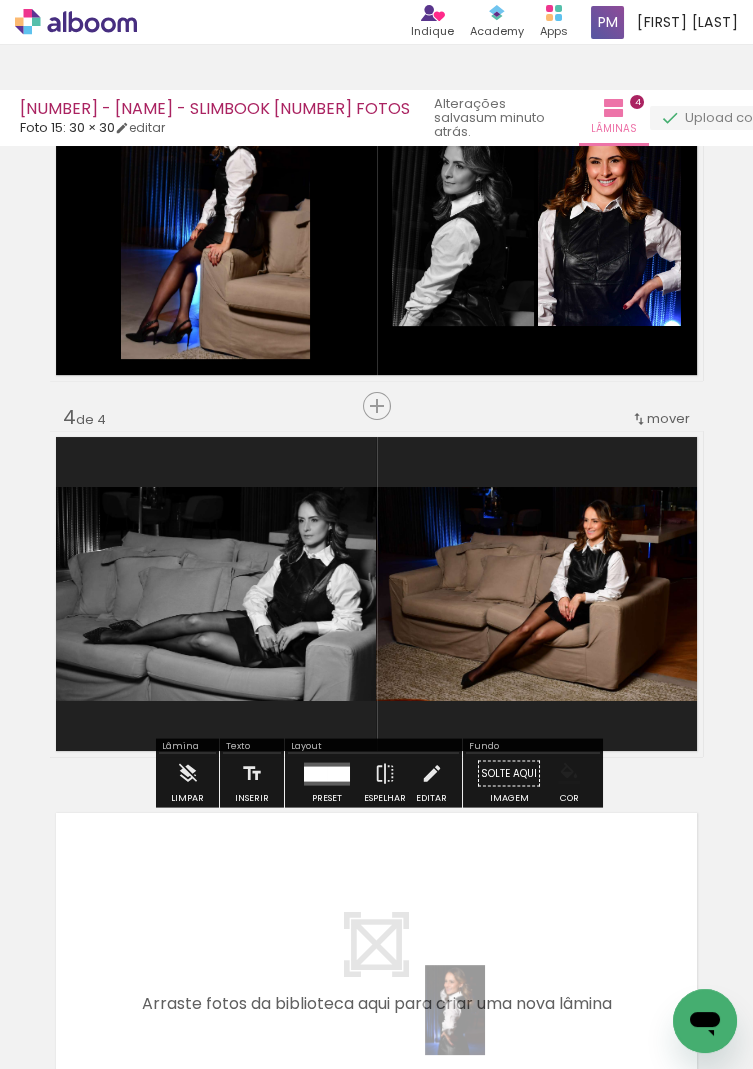 click at bounding box center (569, 774) 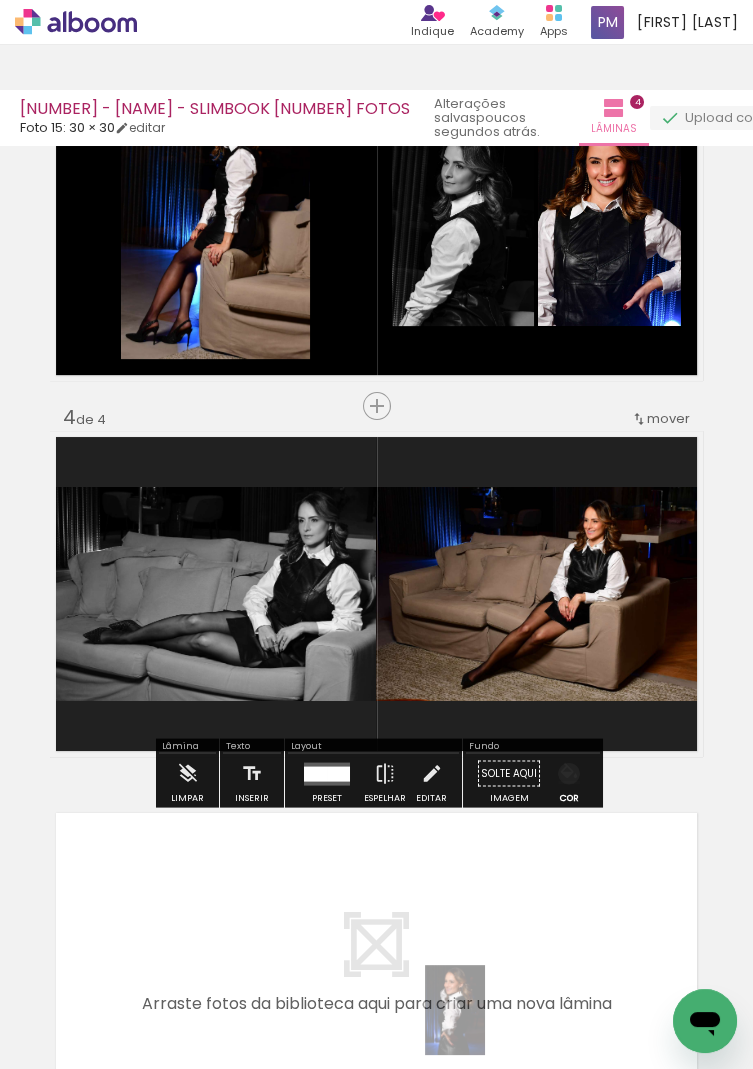 click at bounding box center [569, 774] 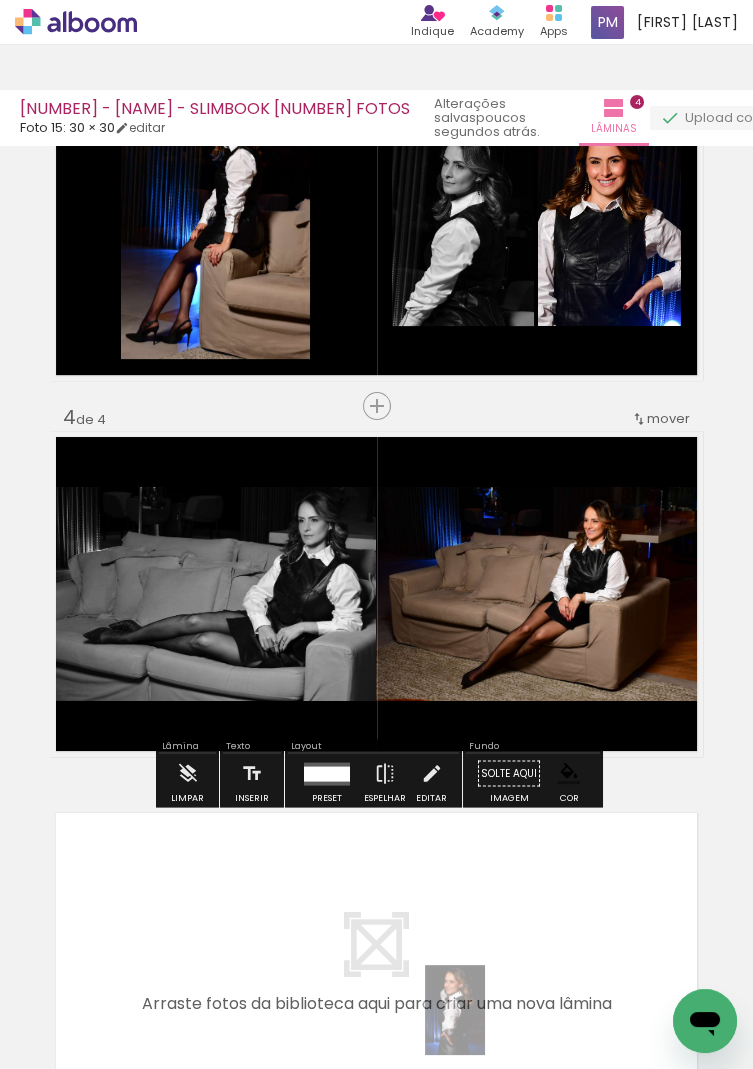 scroll, scrollTop: 1063, scrollLeft: 0, axis: vertical 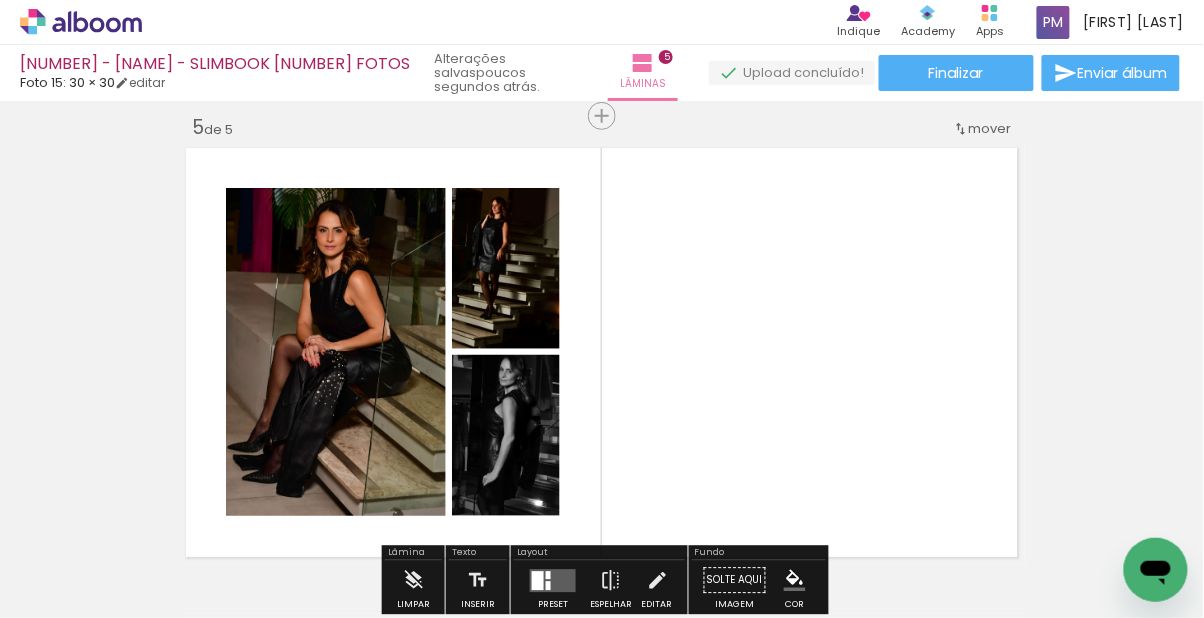 click on "Confirmar Cancelar" at bounding box center (0, 0) 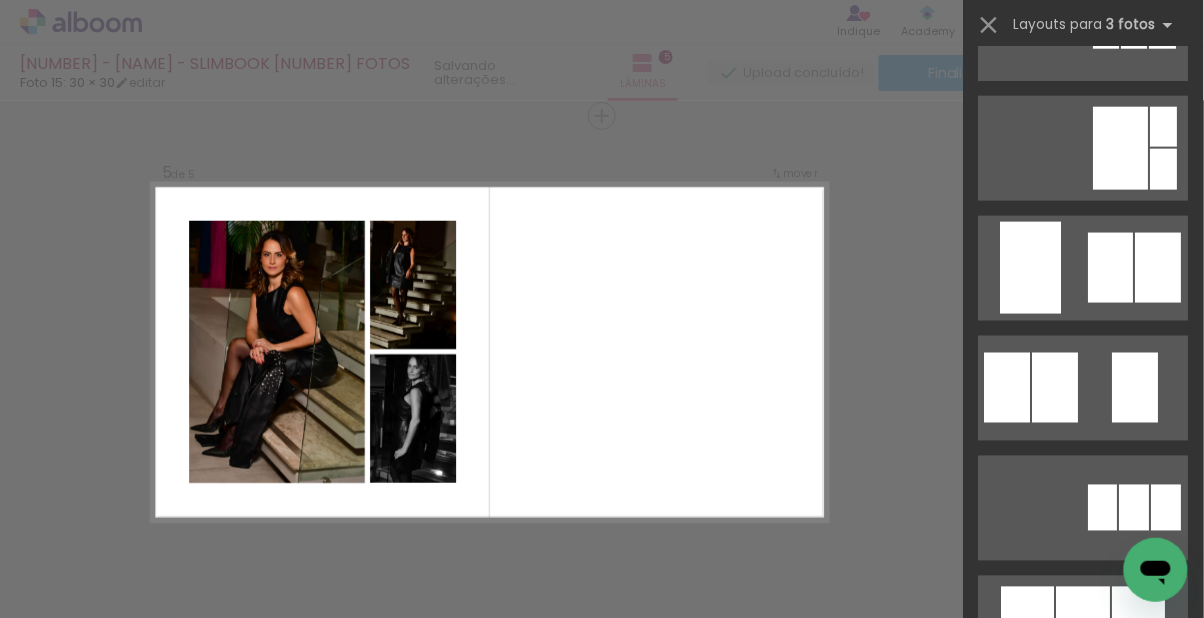 scroll, scrollTop: 0, scrollLeft: 0, axis: both 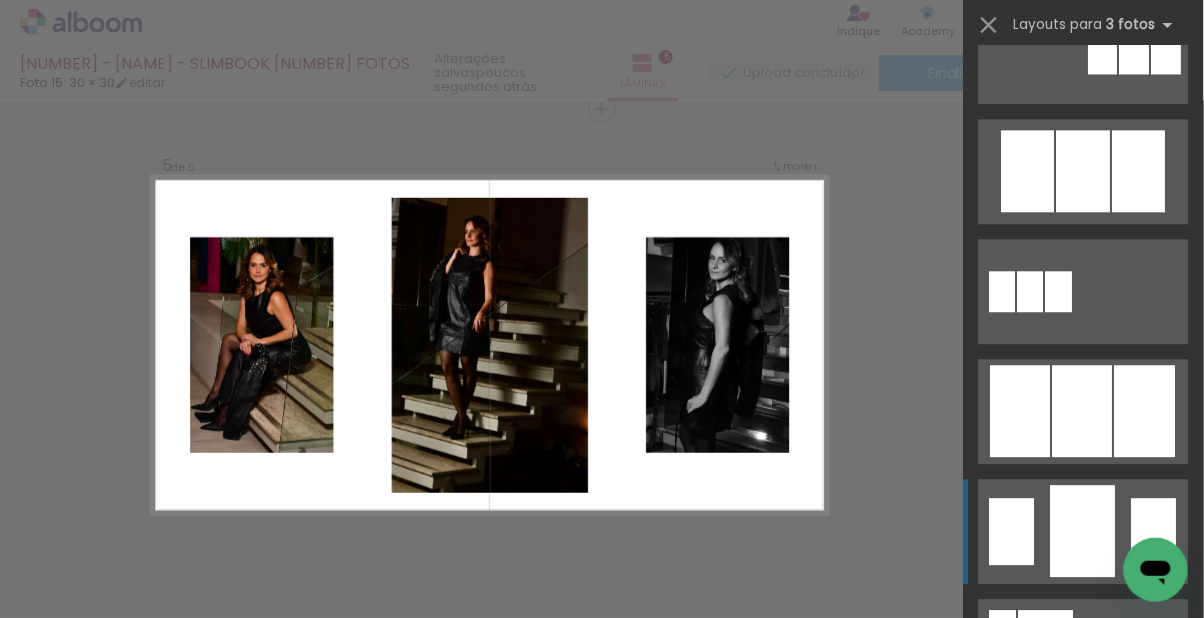 click at bounding box center [1084, 171] 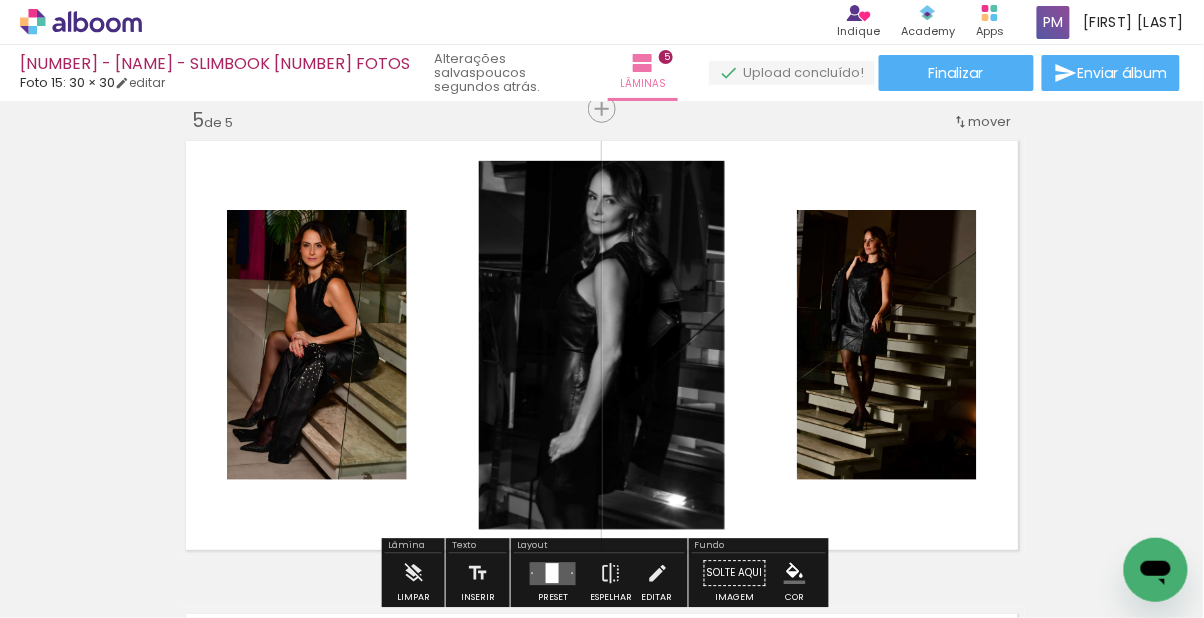 click on "Inserir lâmina 1  de 5  Inserir lâmina 2  de 5  Inserir lâmina 3  de 5  Inserir lâmina 4  de 5  Inserir lâmina 5  de 5" at bounding box center (602, -390) 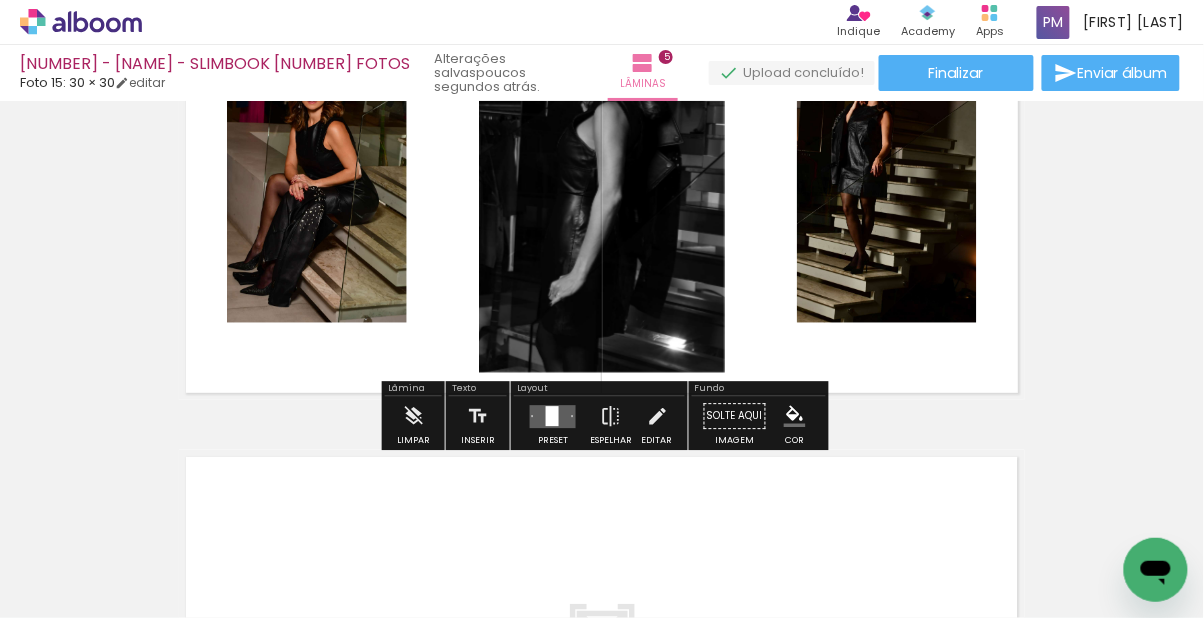 scroll, scrollTop: 2078, scrollLeft: 0, axis: vertical 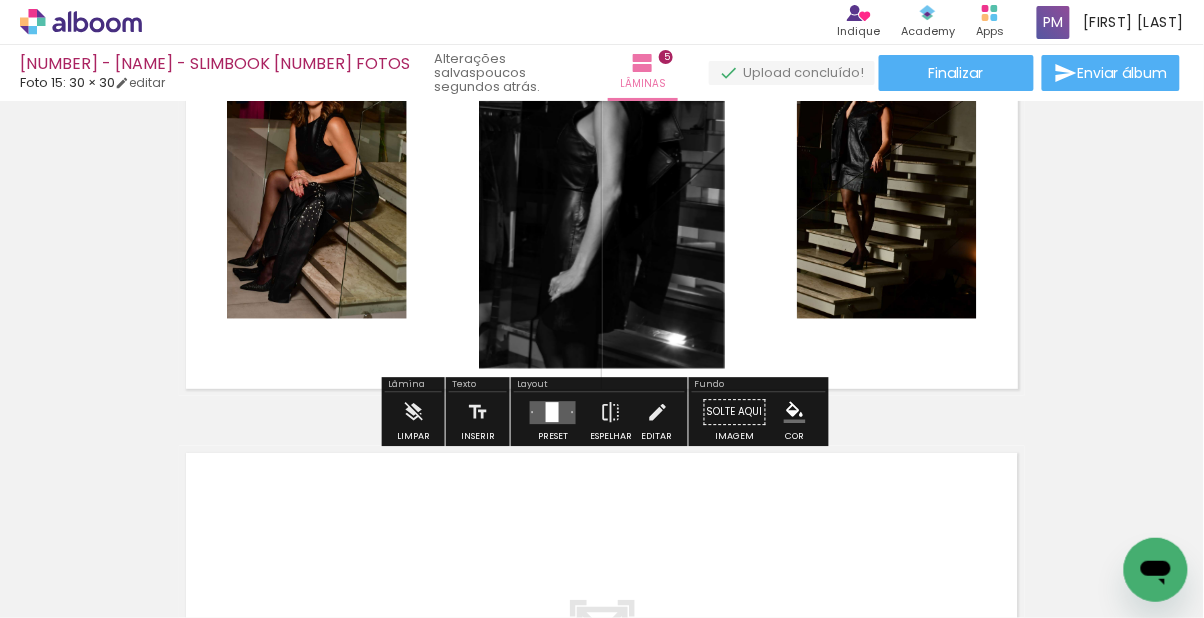 click at bounding box center (795, 413) 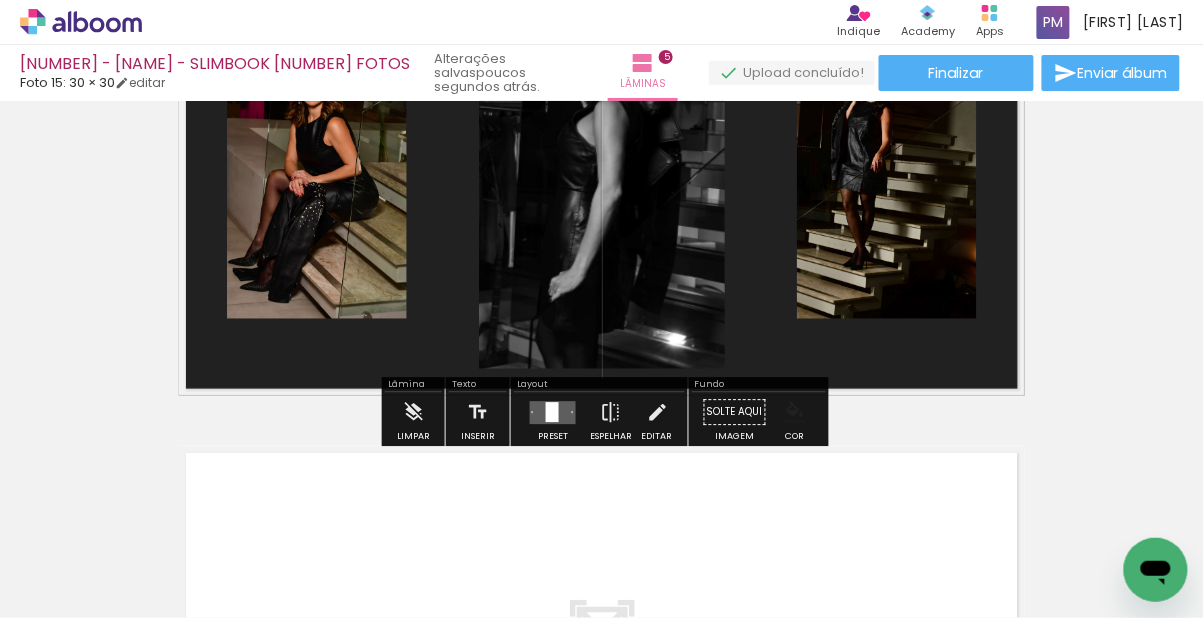 click at bounding box center [795, 413] 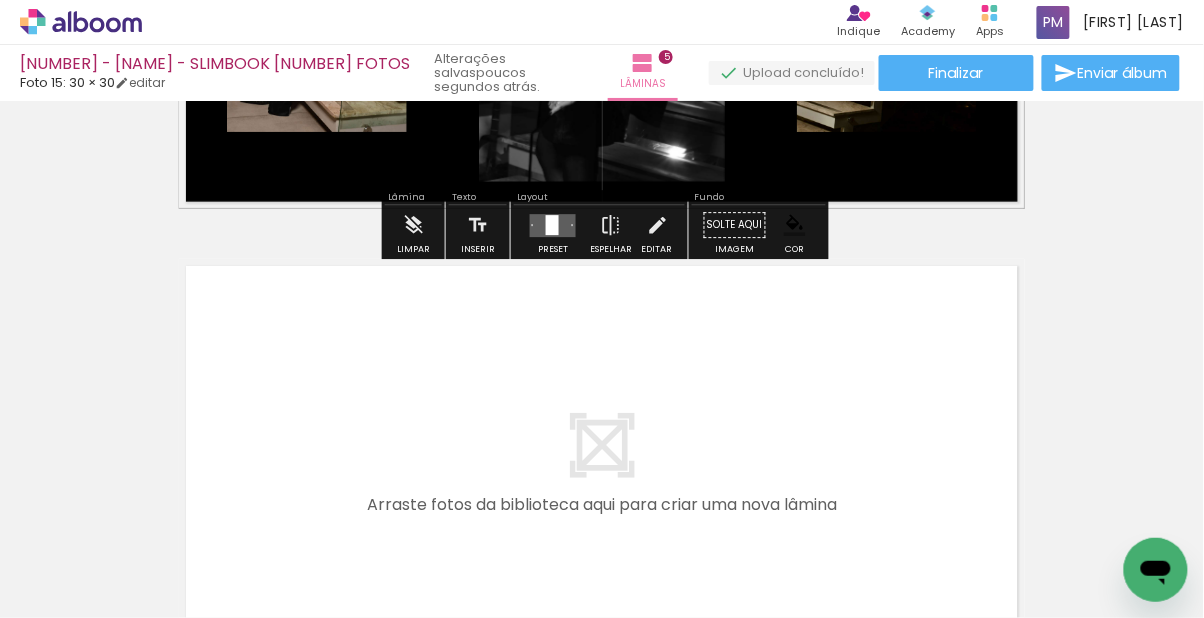 scroll, scrollTop: 2276, scrollLeft: 0, axis: vertical 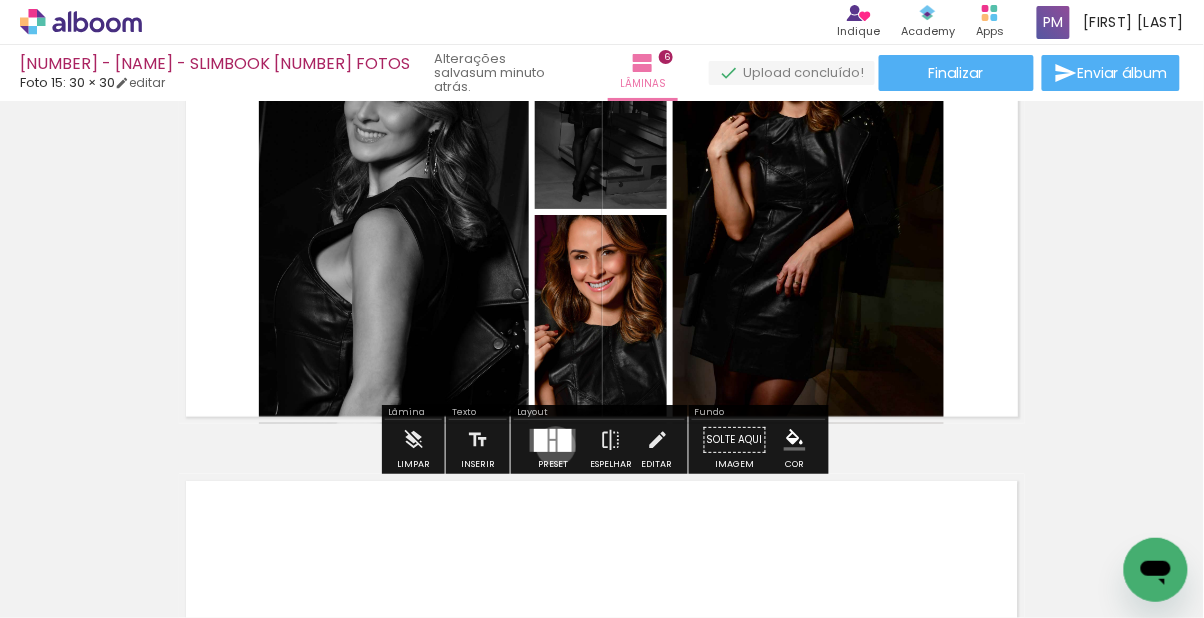 click on "Confirmar Cancelar" at bounding box center (0, 0) 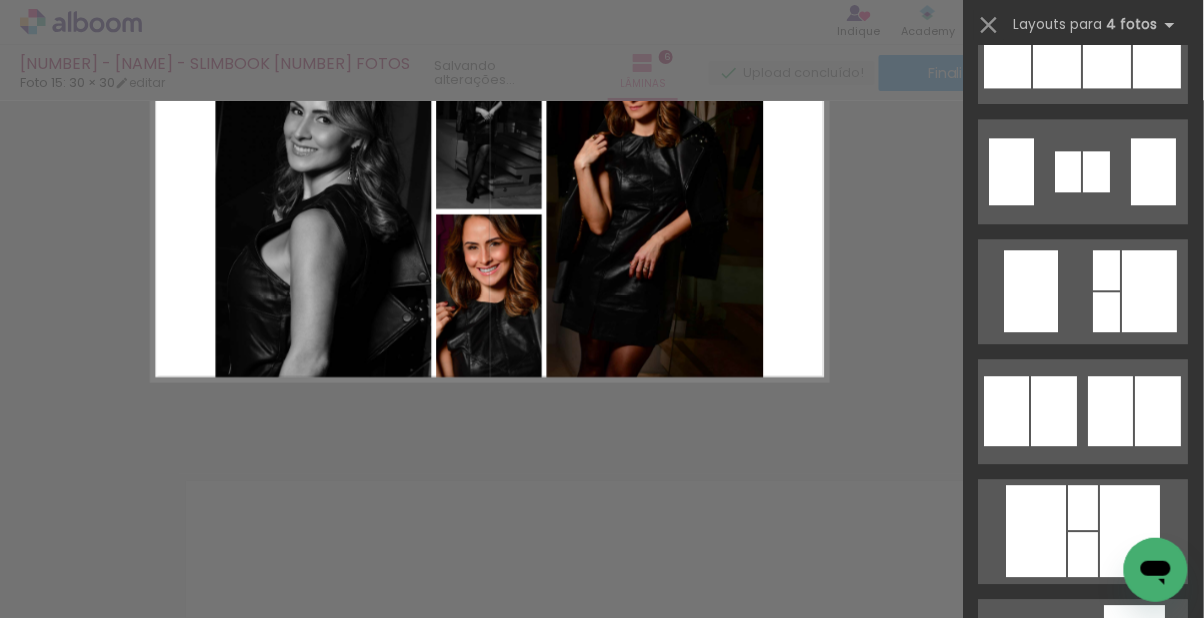scroll, scrollTop: 0, scrollLeft: 0, axis: both 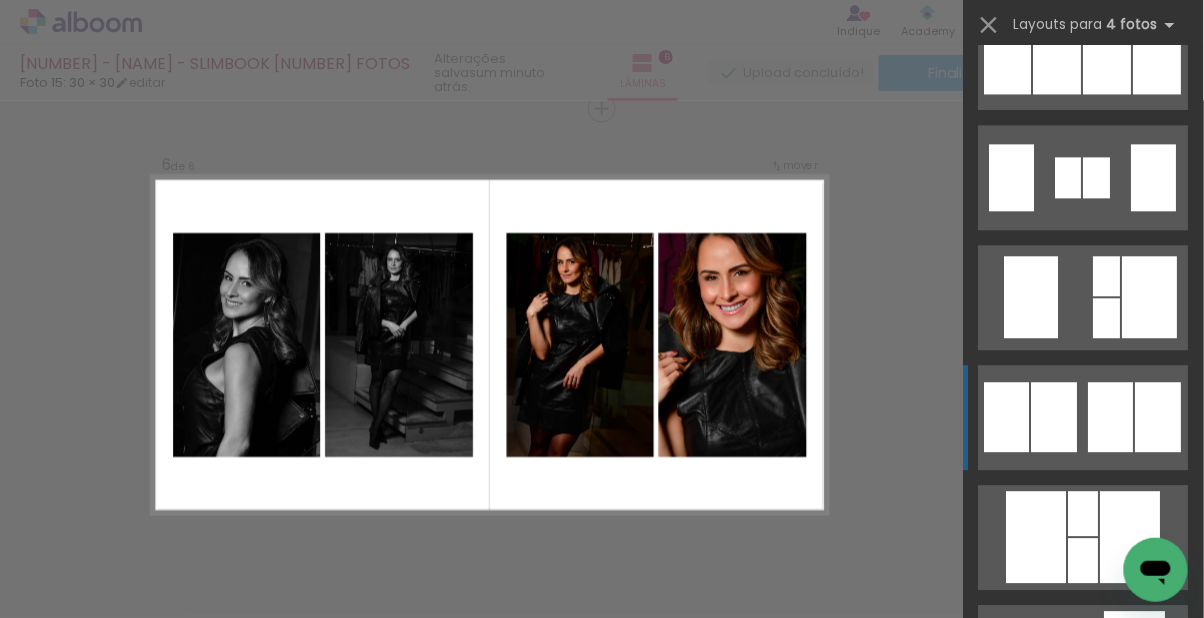 click at bounding box center [1135, -903] 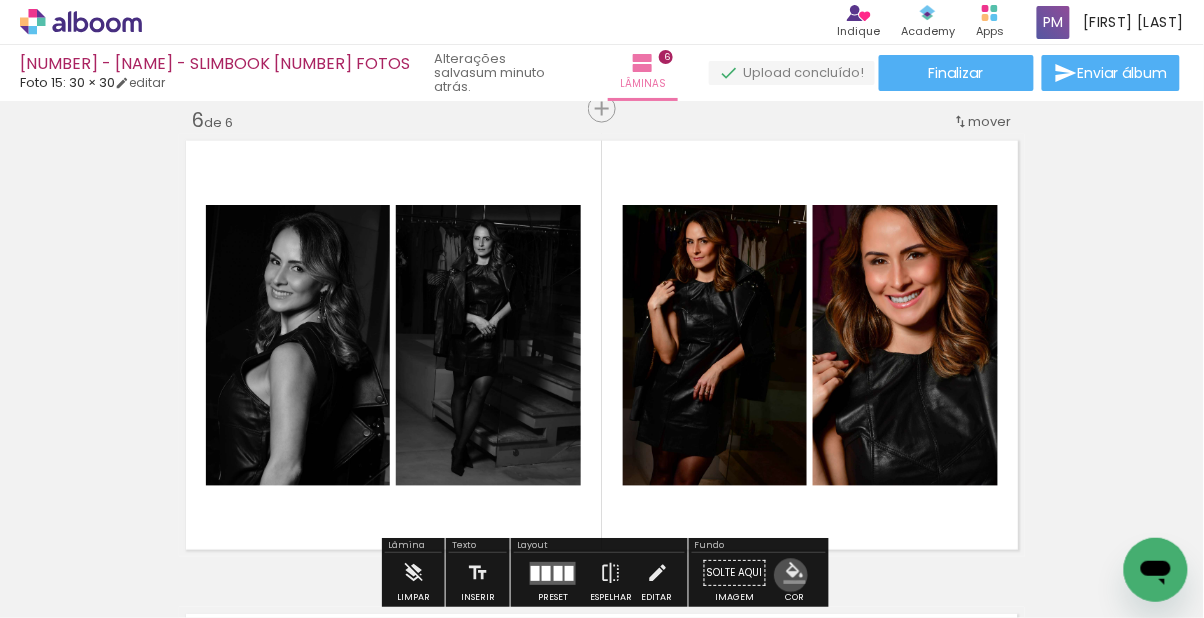 click at bounding box center (795, 574) 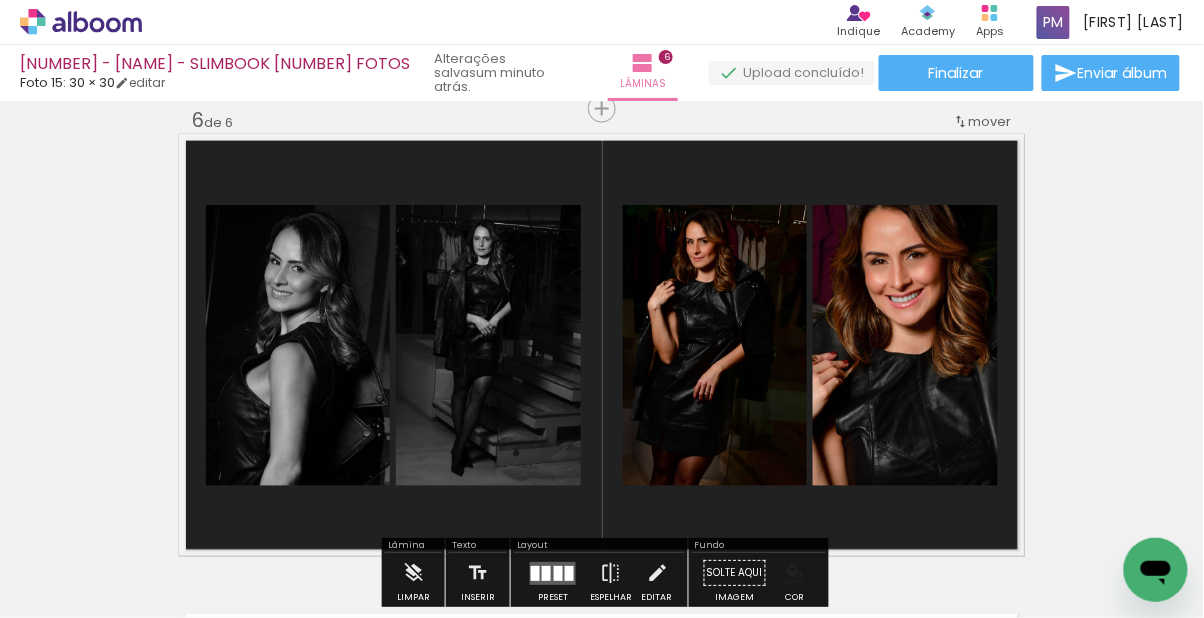 click at bounding box center (795, 574) 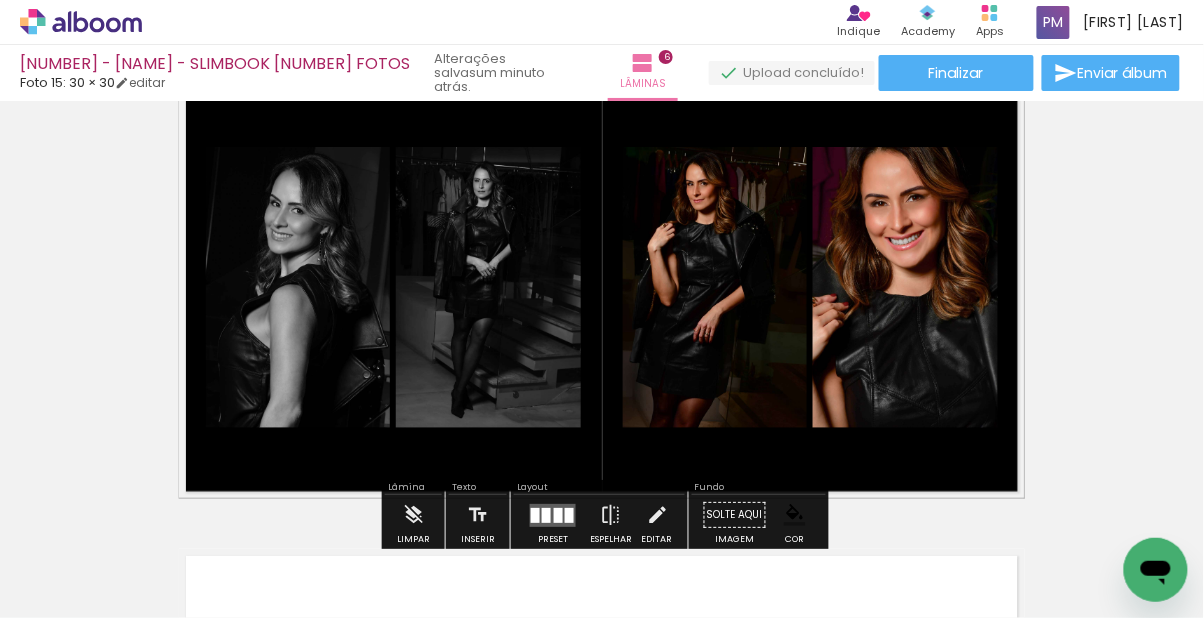 scroll, scrollTop: 2453, scrollLeft: 0, axis: vertical 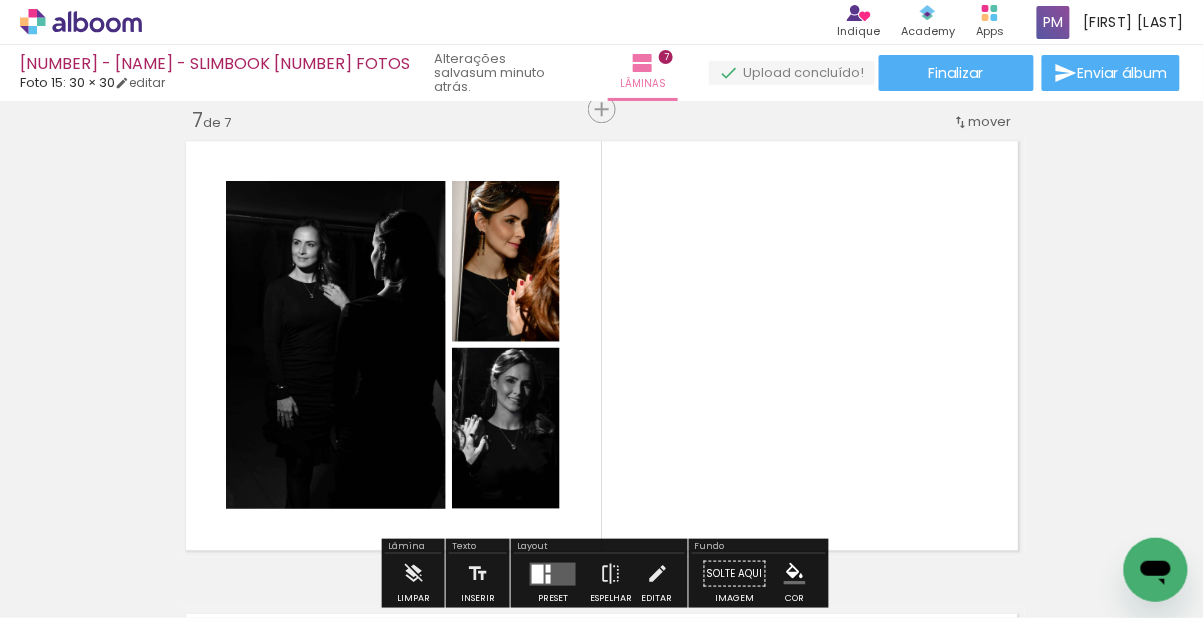 click on "Confirmar Cancelar" at bounding box center (0, 0) 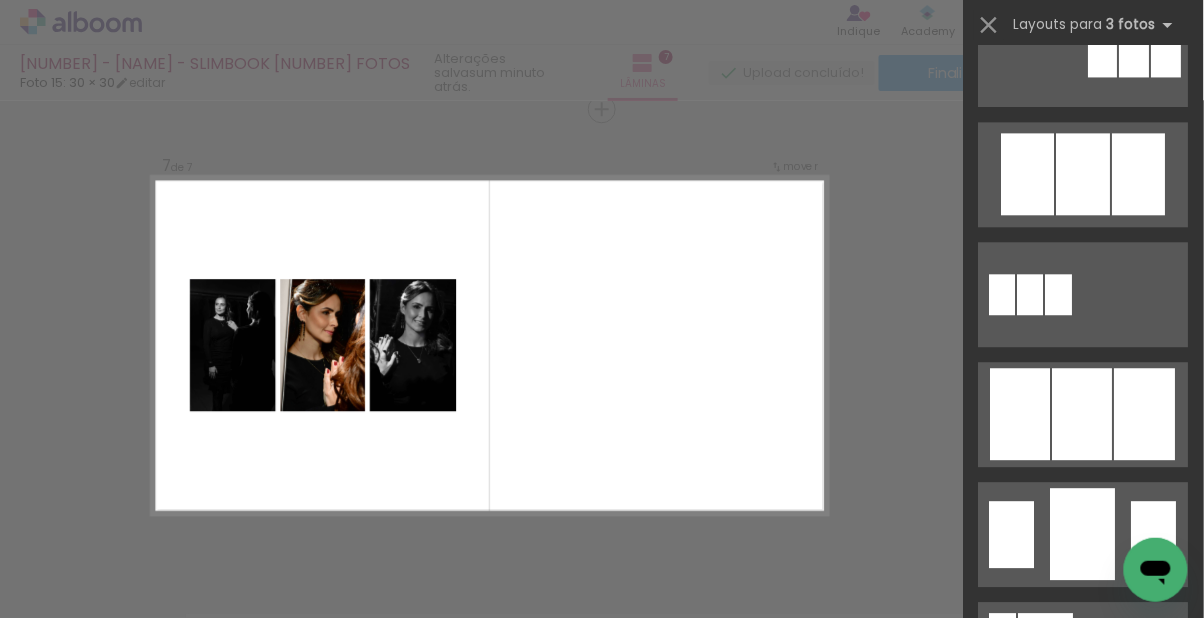 scroll, scrollTop: 1024, scrollLeft: 0, axis: vertical 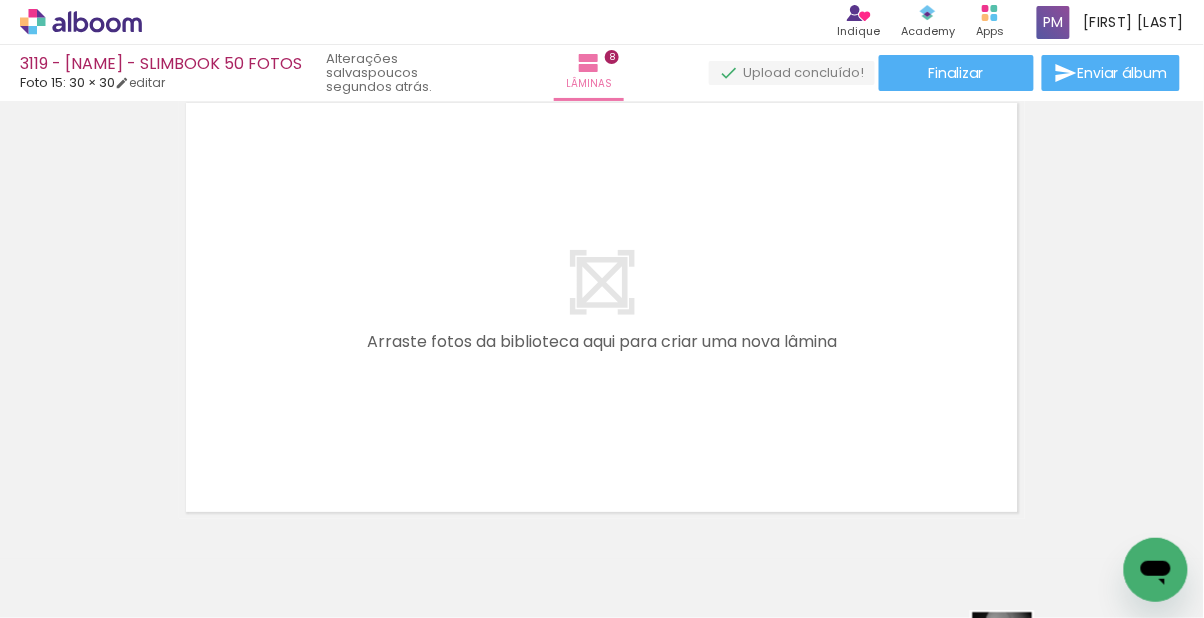click on "Inserir lâmina 1  de 8  Inserir lâmina 2  de 8  Inserir lâmina 3  de 8  Inserir lâmina 4  de 8  Inserir lâmina 5  de 8  Inserir lâmina 6  de 8  Inserir lâmina 7  de 8  Inserir lâmina 8  de 8" at bounding box center [602, -1610] 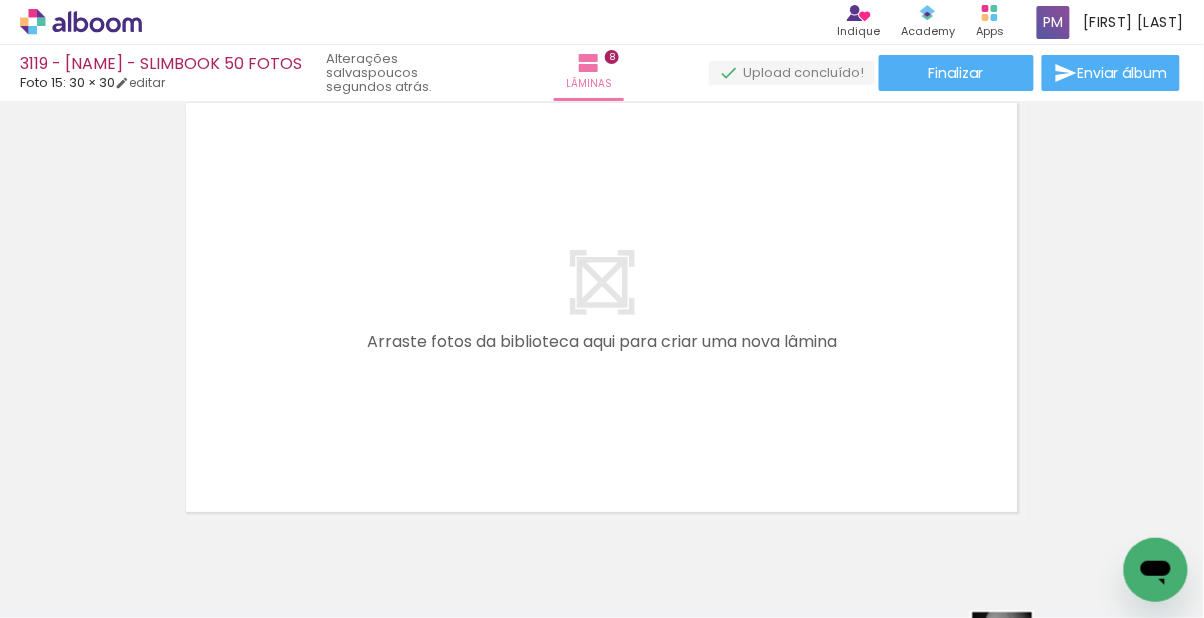 scroll, scrollTop: 0, scrollLeft: 1965, axis: horizontal 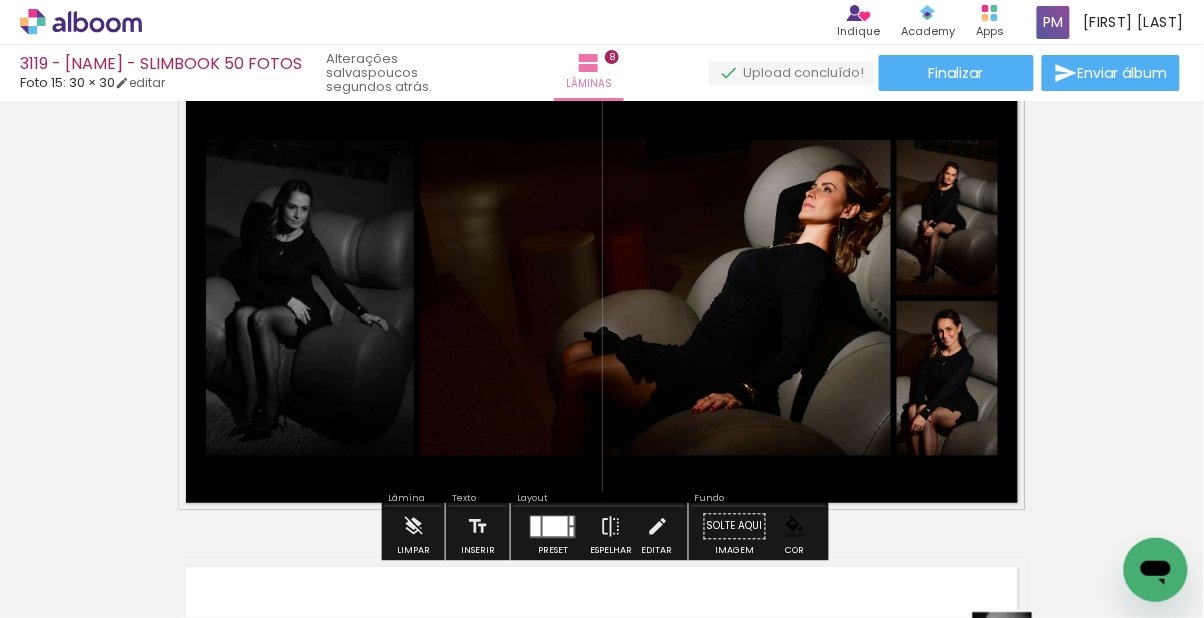 click on "Confirmar Cancelar" at bounding box center [0, 0] 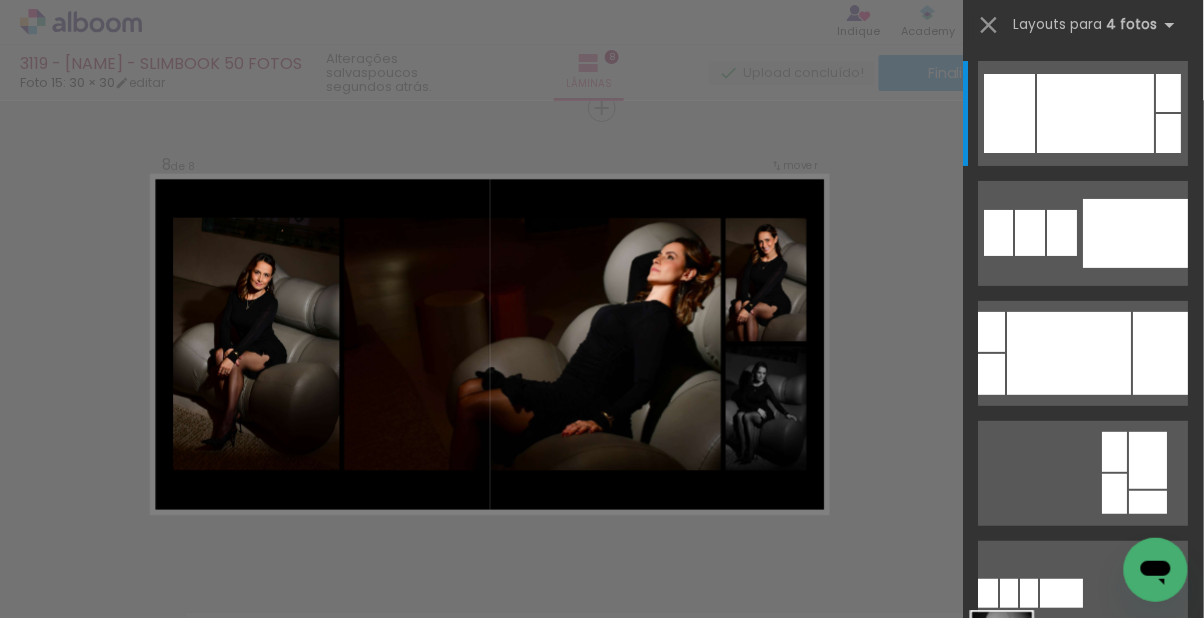 scroll, scrollTop: 3336, scrollLeft: 0, axis: vertical 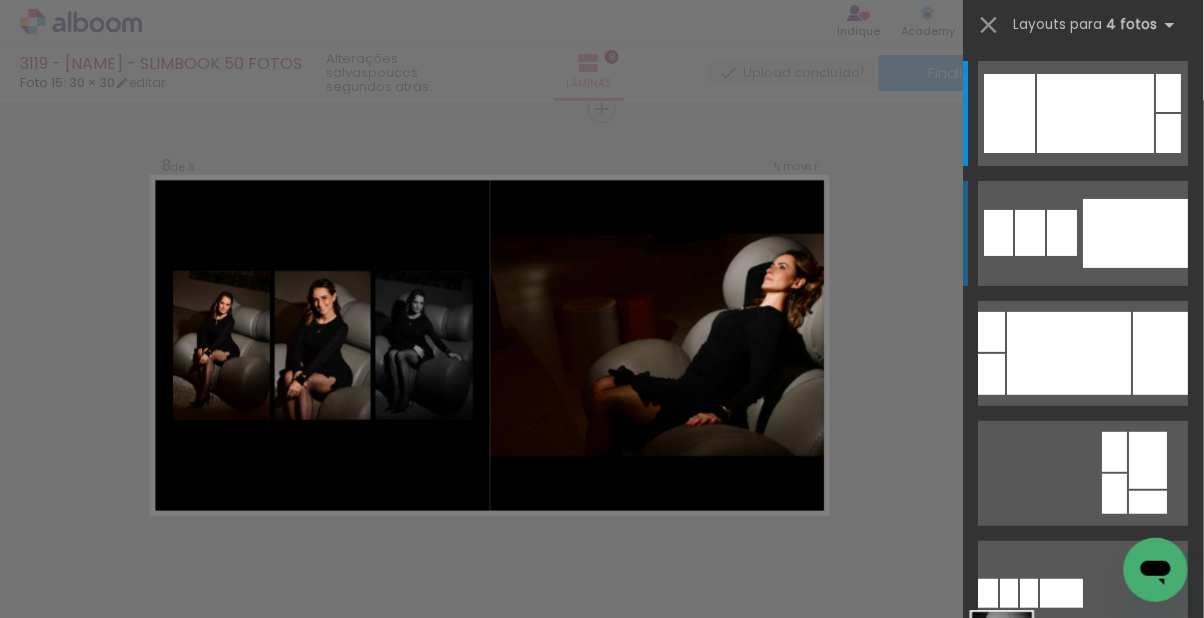 click at bounding box center [1136, 233] 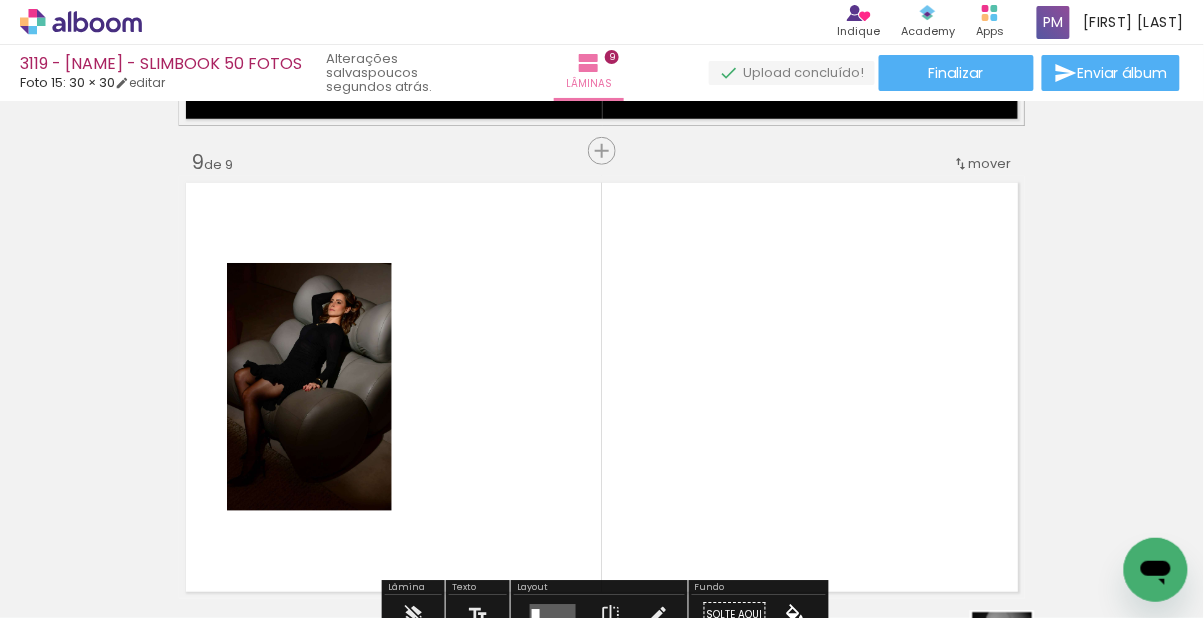scroll, scrollTop: 3809, scrollLeft: 0, axis: vertical 